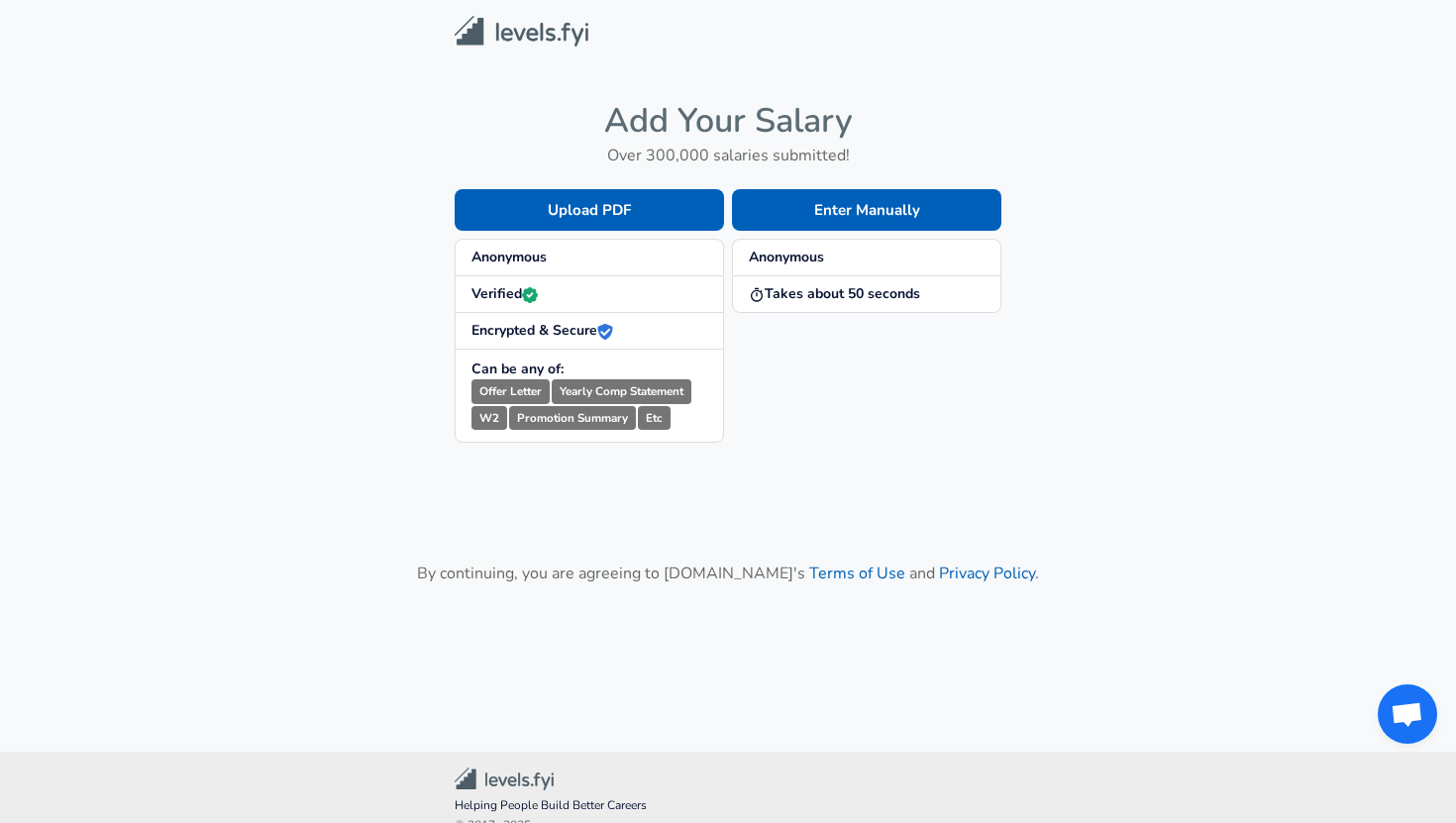 scroll, scrollTop: 0, scrollLeft: 0, axis: both 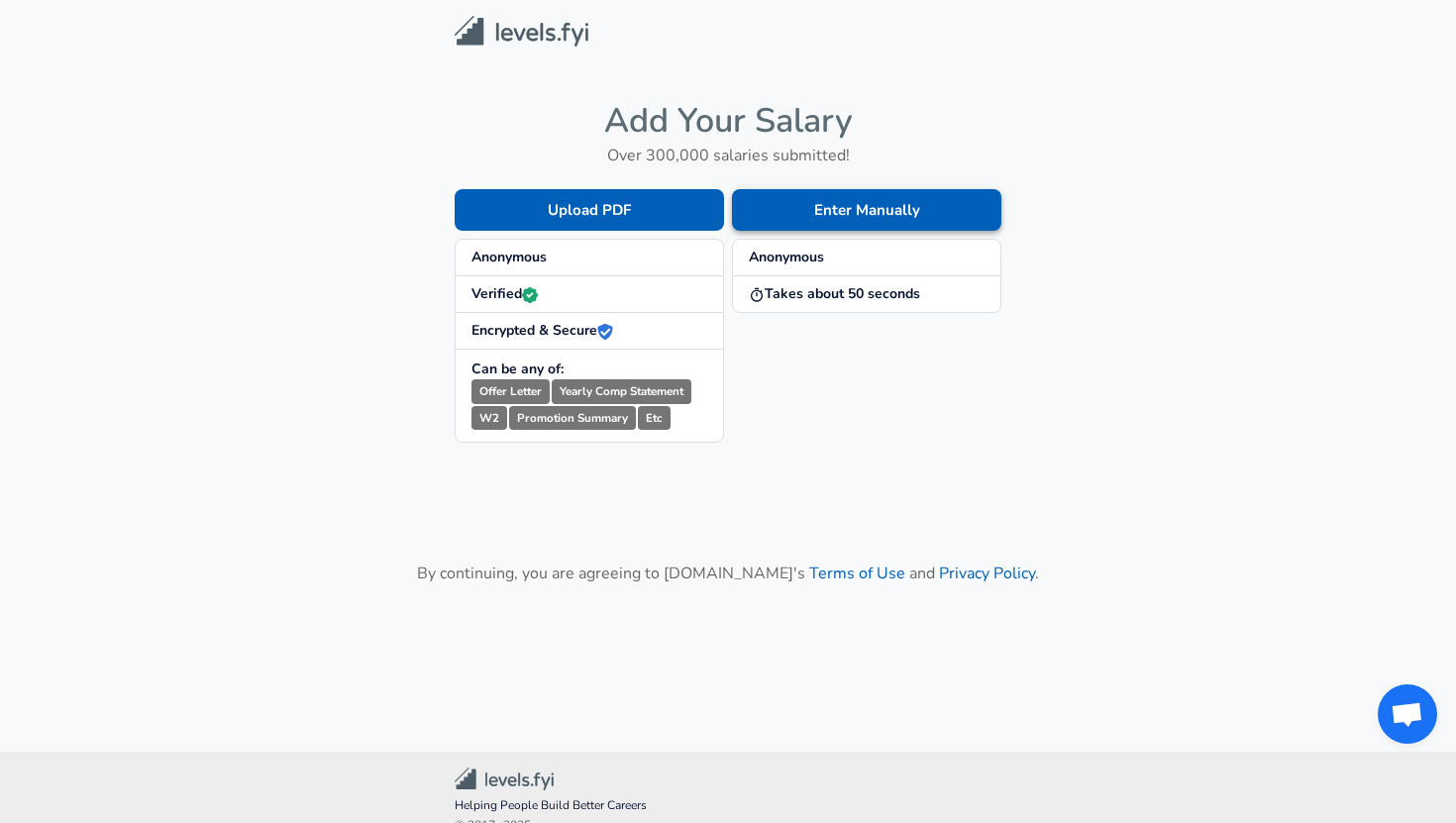 click on "Enter Manually" at bounding box center [867, 210] 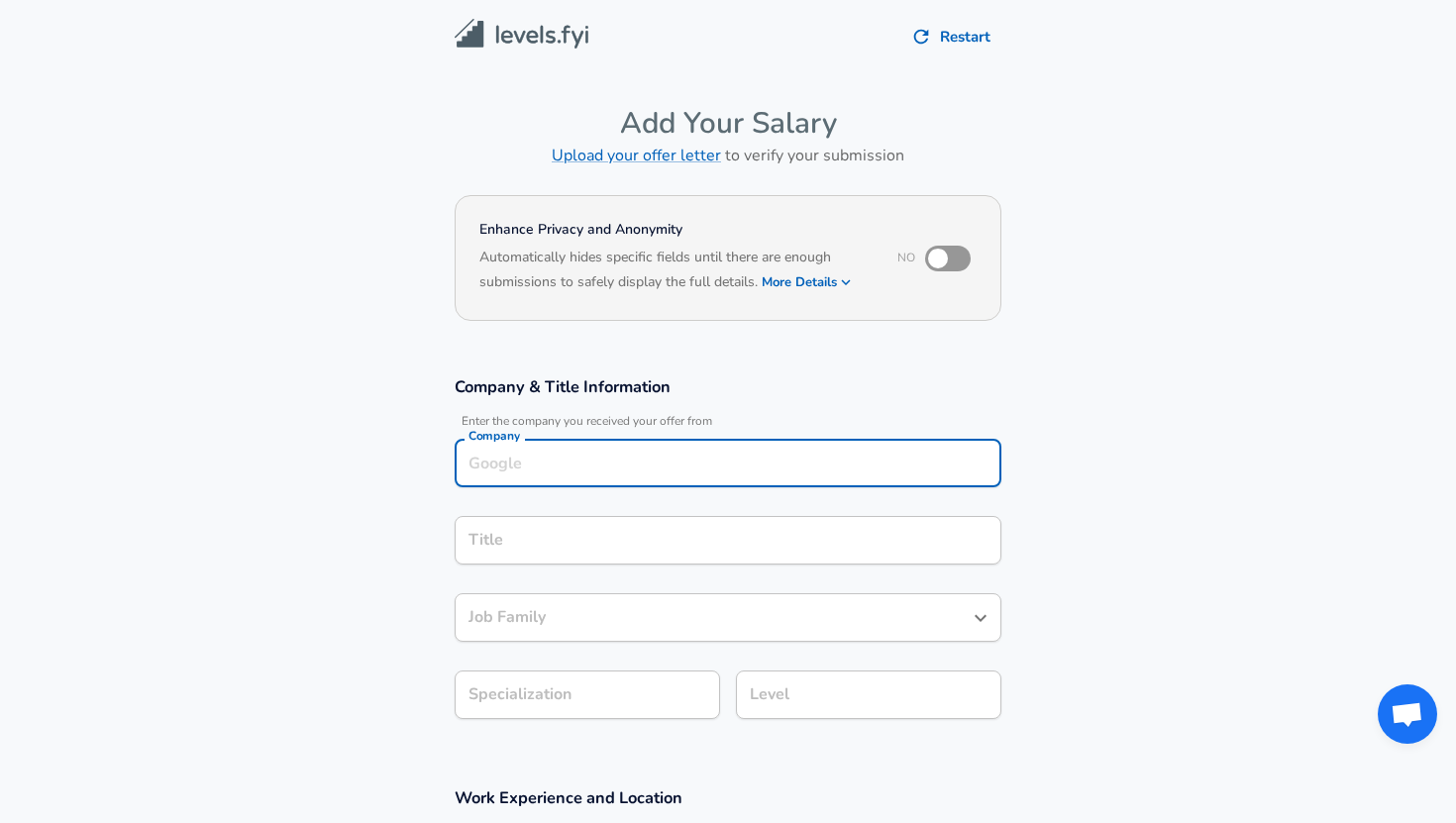 scroll, scrollTop: 20, scrollLeft: 0, axis: vertical 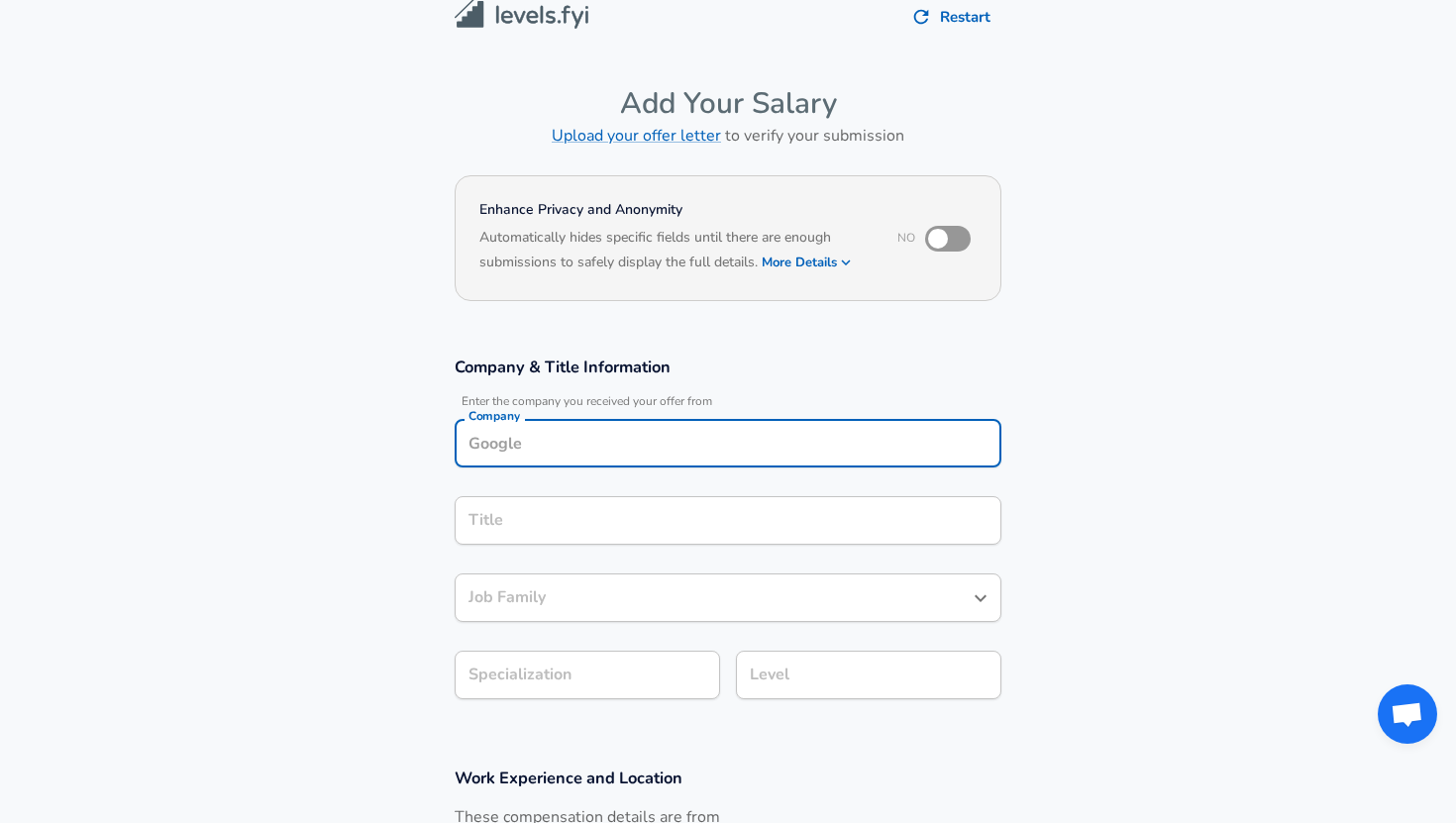 click on "Company" at bounding box center (728, 443) 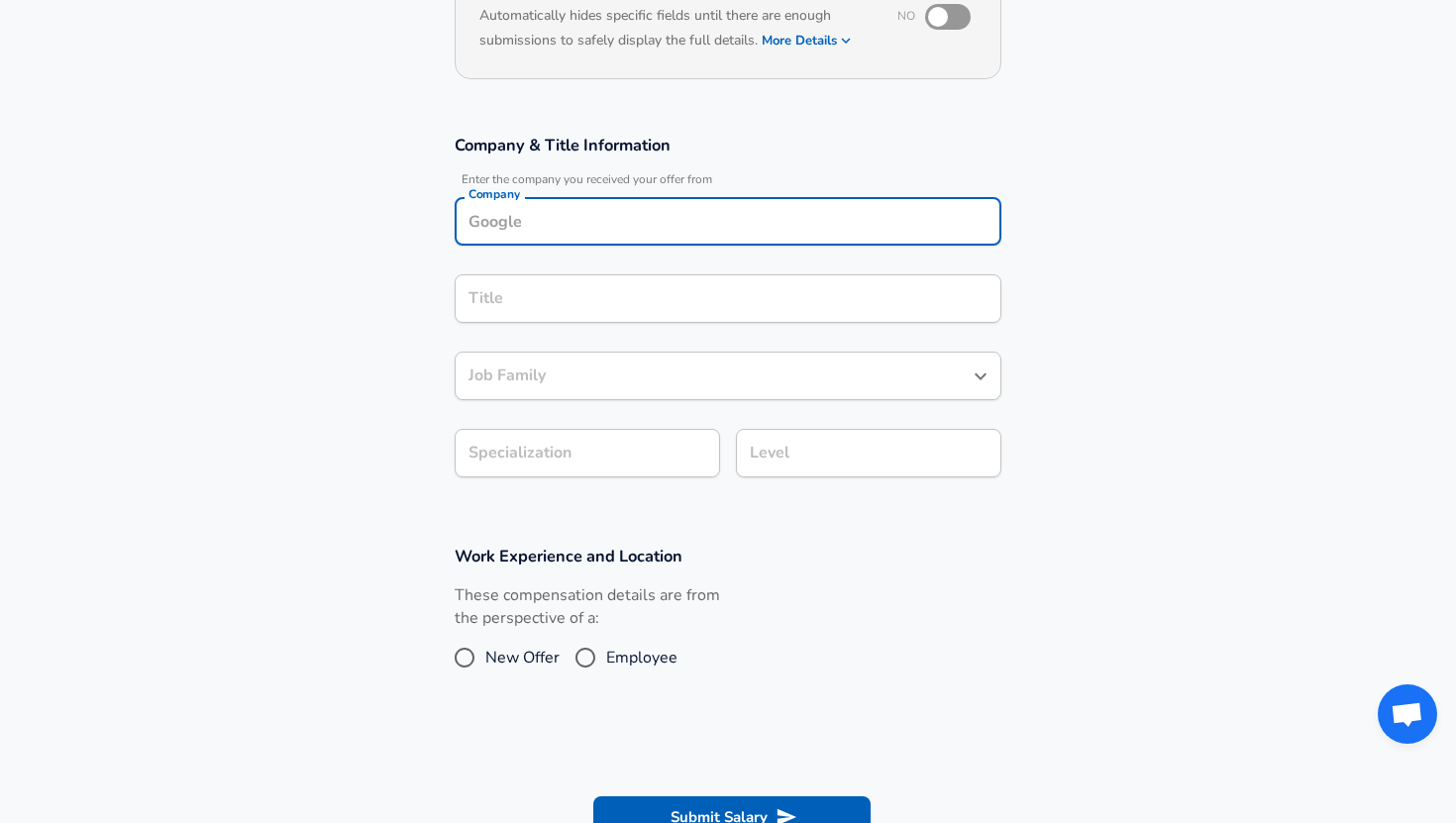 scroll, scrollTop: 0, scrollLeft: 0, axis: both 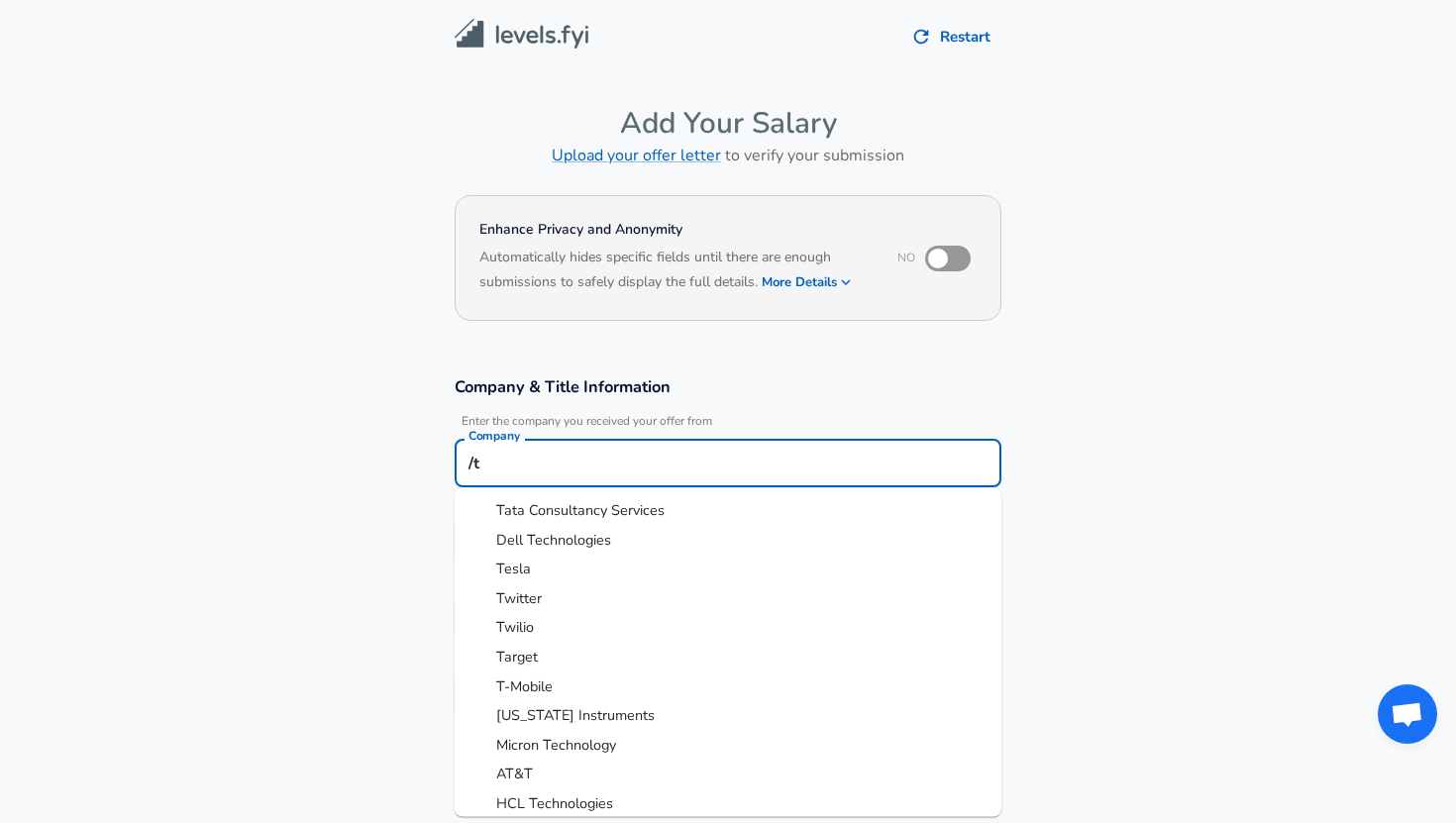 type on "/" 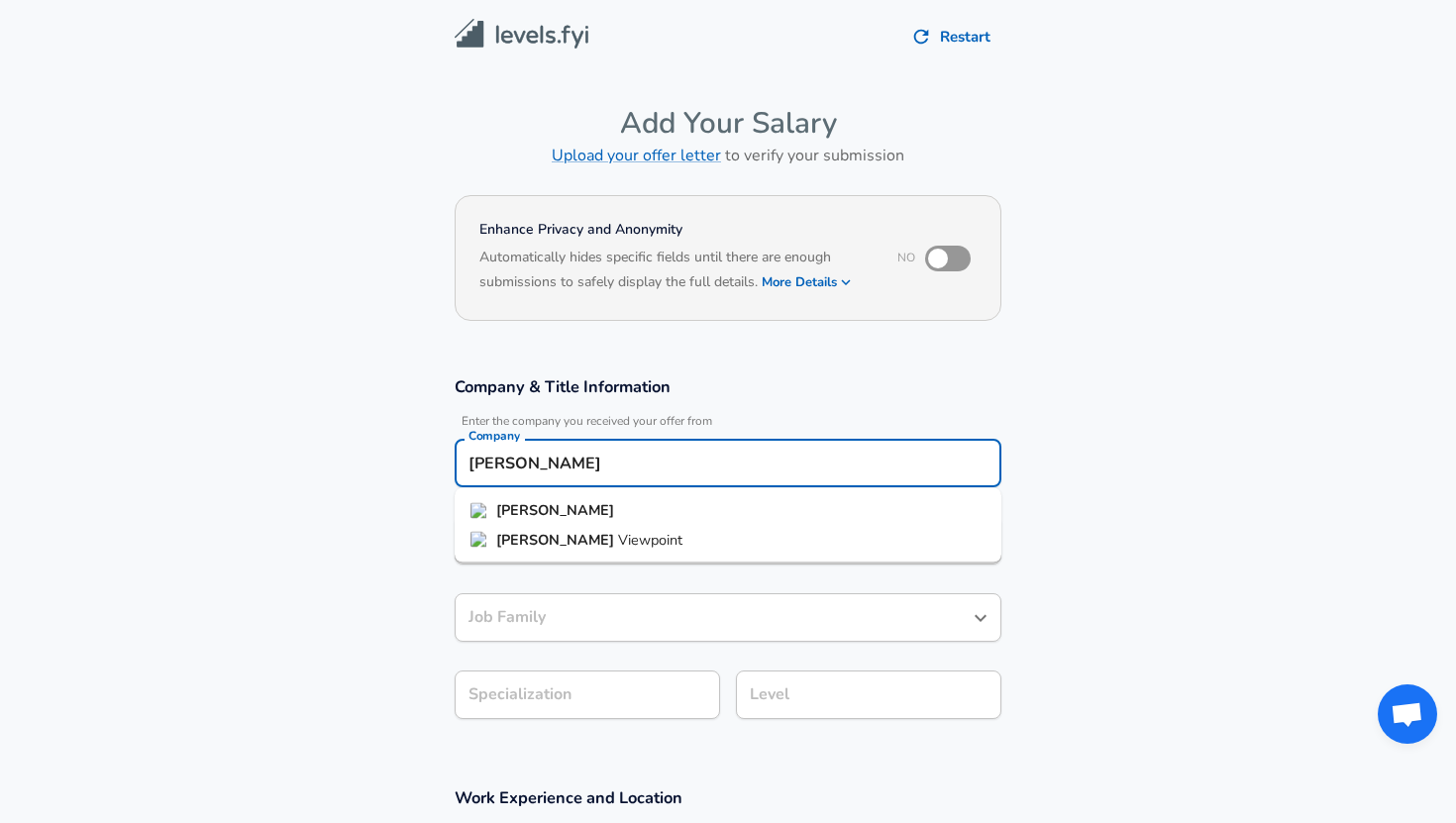 click on "[PERSON_NAME]" at bounding box center (728, 511) 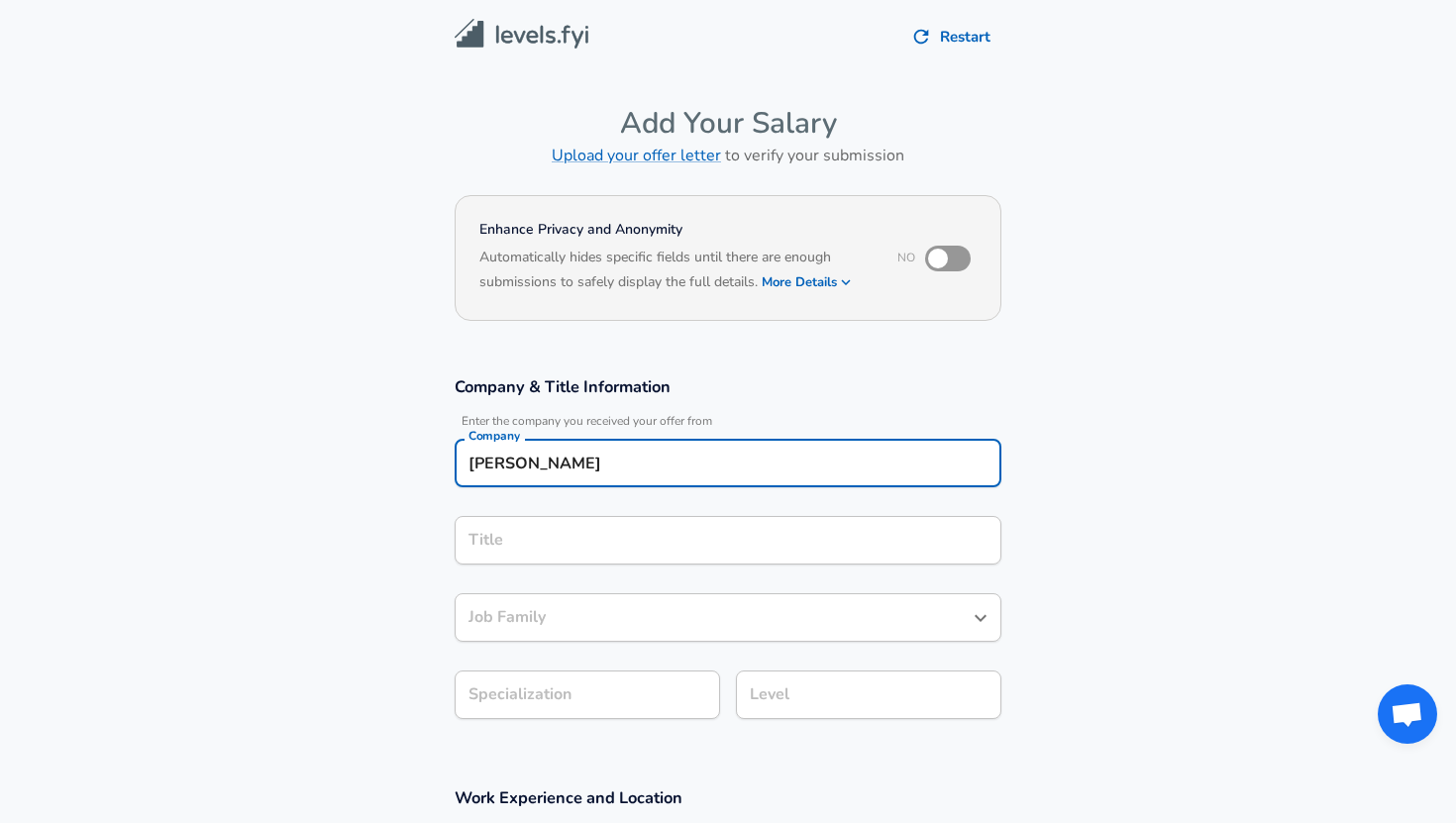 type on "[PERSON_NAME]" 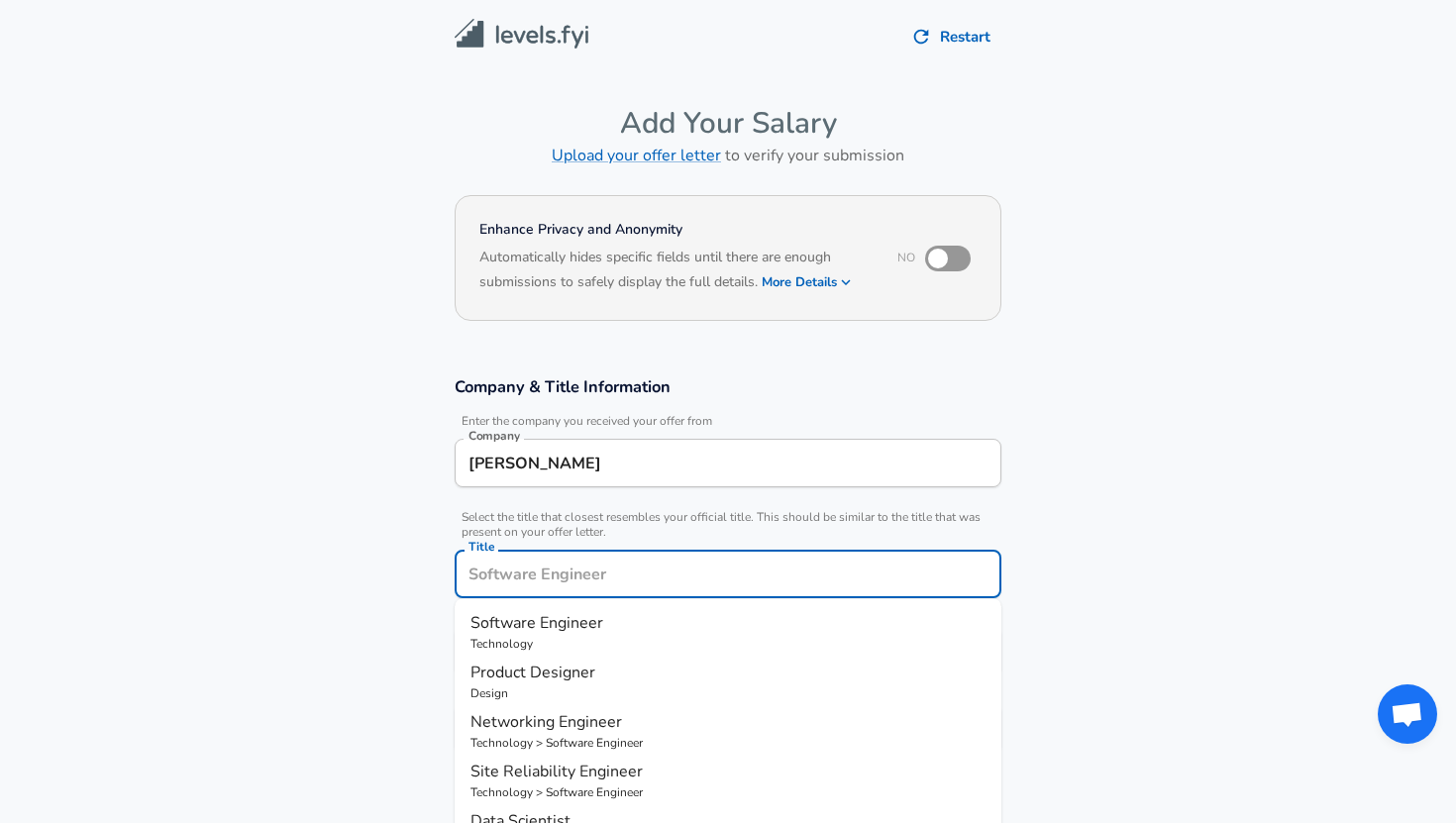 click on "Title" at bounding box center (728, 573) 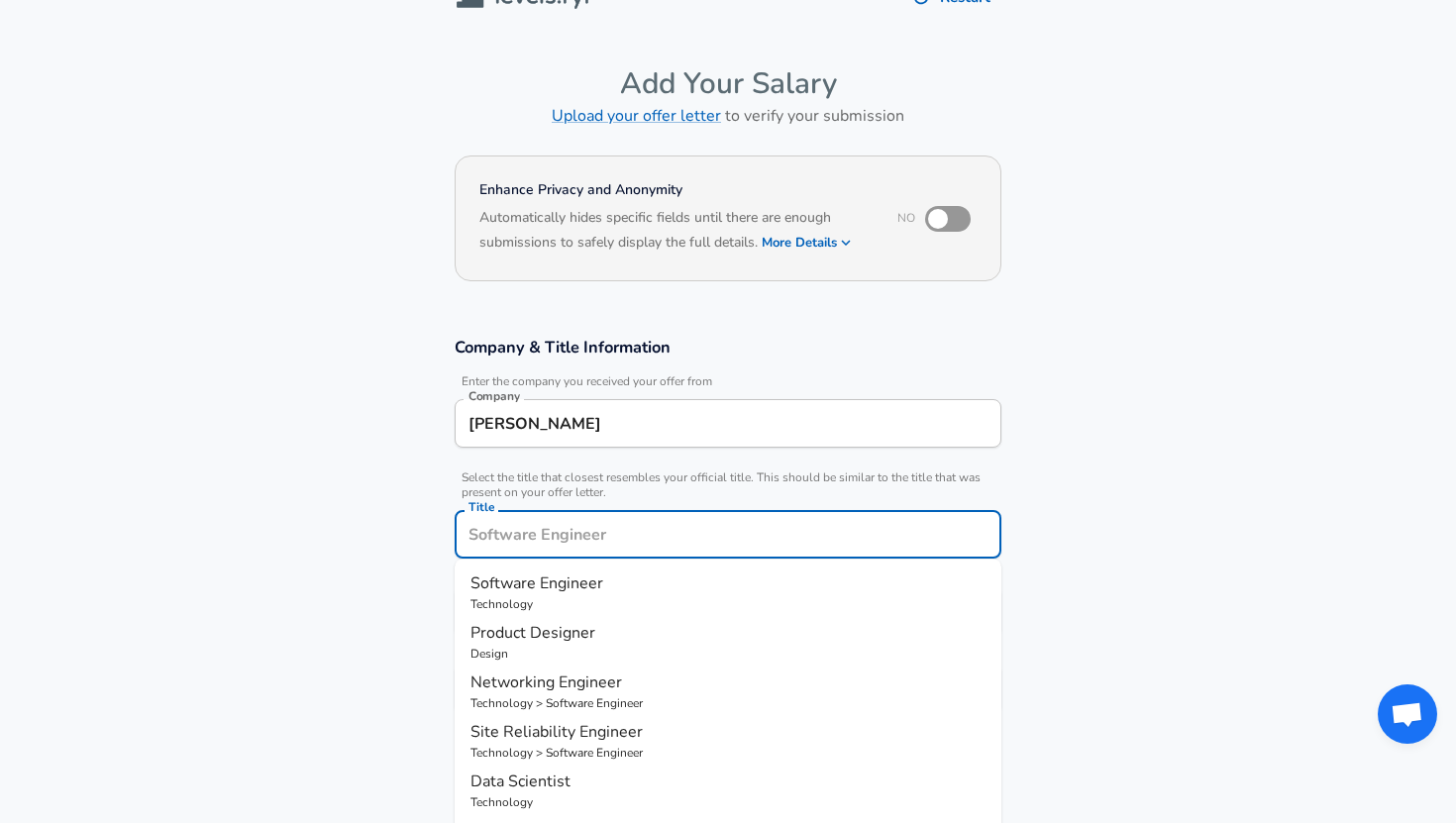click on "Technology" at bounding box center (728, 604) 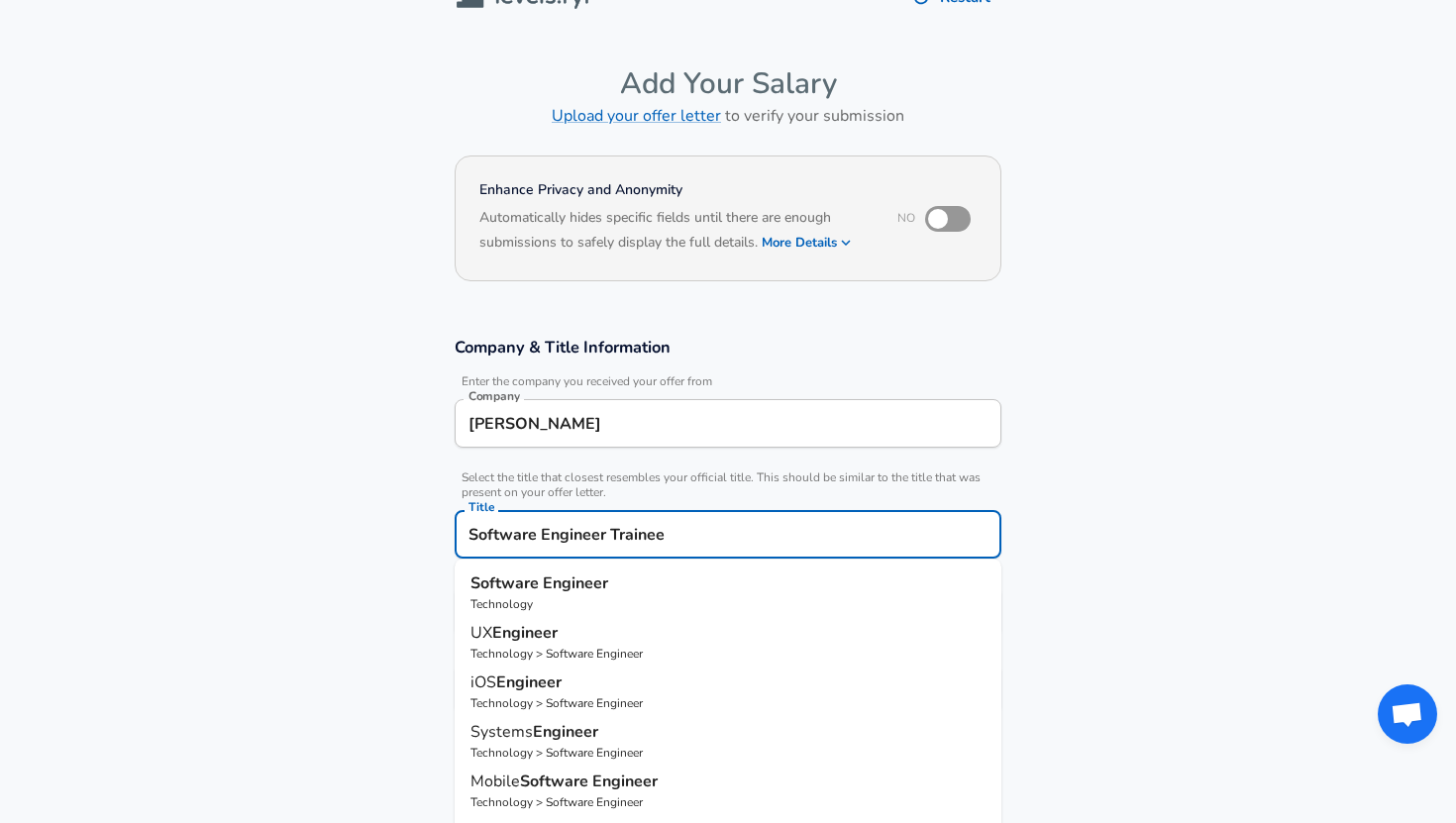 type on "Software Engineer Trainee" 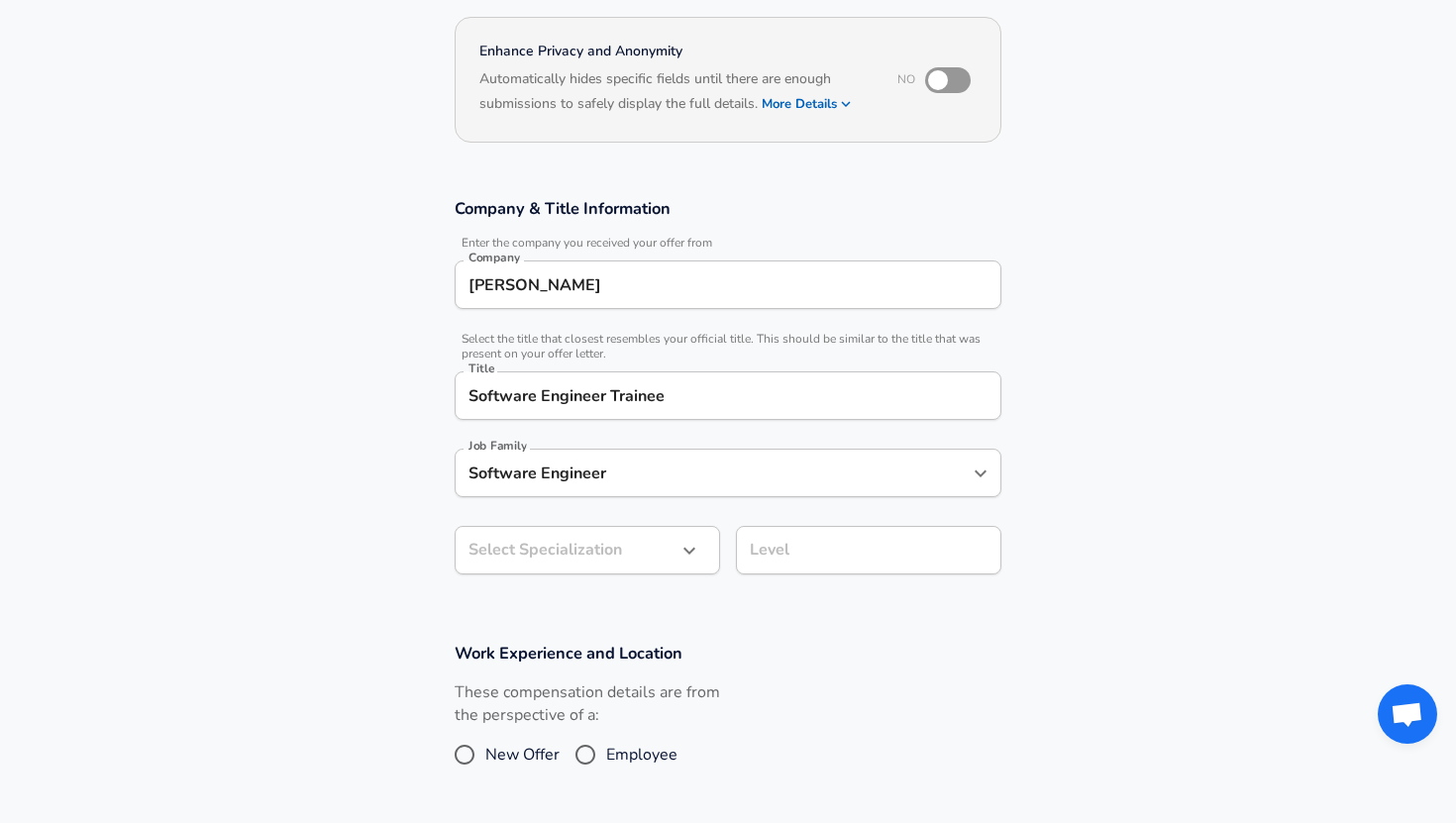 scroll, scrollTop: 181, scrollLeft: 0, axis: vertical 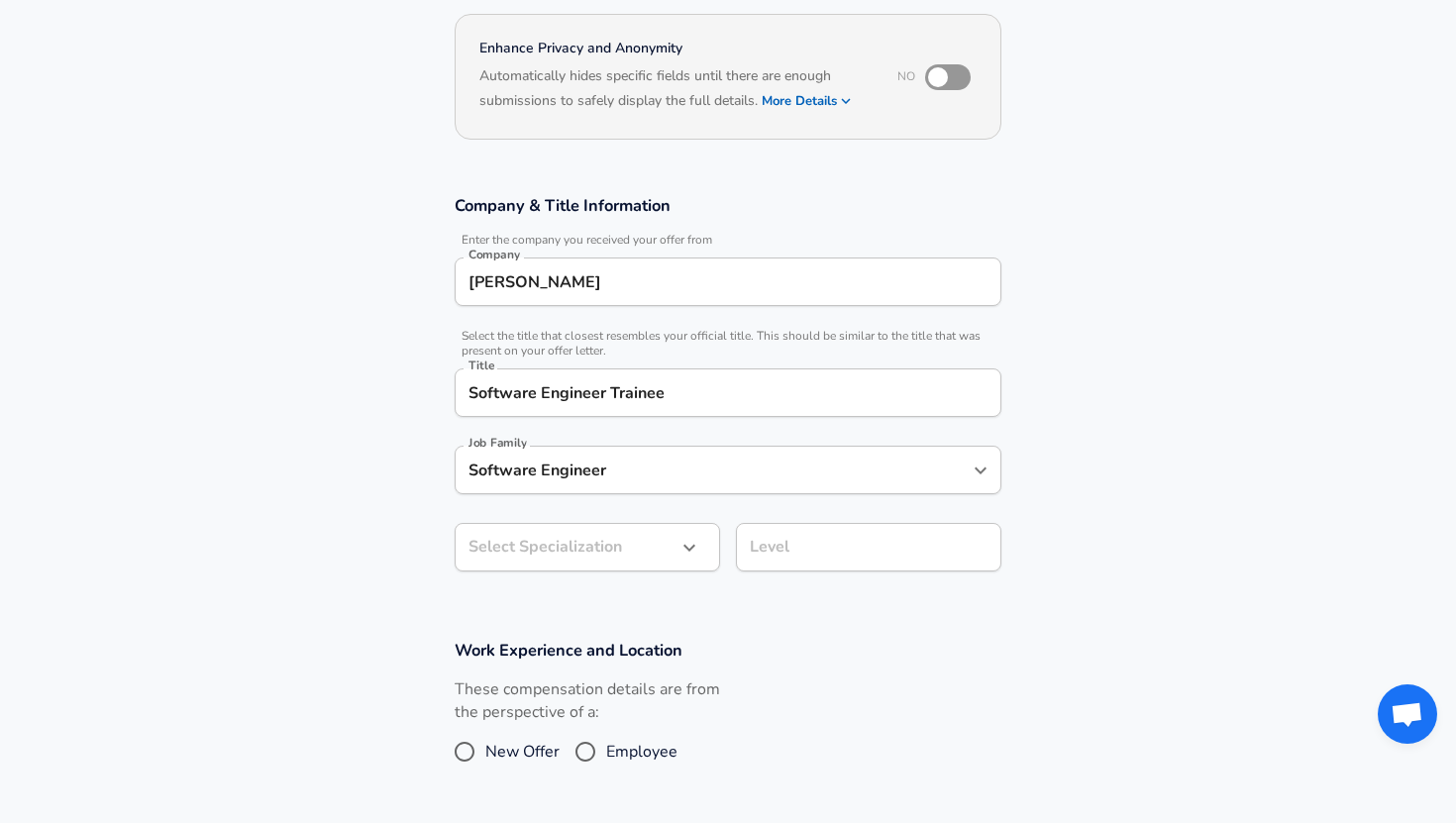 click on "Restart Add Your Salary Upload your offer letter   to verify your submission Enhance Privacy and Anonymity No Automatically hides specific fields until there are enough submissions to safely display the full details.   More Details Based on your submission and the data points that we have already collected, we will automatically hide and anonymize specific fields if there aren't enough data points to remain sufficiently anonymous. Company & Title Information   Enter the company you received your offer from Company [PERSON_NAME] Company   Select the title that closest resembles your official title. This should be similar to the title that was present on your offer letter. Title Software Engineer [DEMOGRAPHIC_DATA] Title Job Family Software Engineer Job Family Select Specialization ​ Select Specialization Level Level Work Experience and Location These compensation details are from the perspective of a: New Offer Employee Submit Salary By continuing, you are agreeing to [DOMAIN_NAME][PERSON_NAME]'s   Terms of Use   and   Privacy Policy . 2025" at bounding box center [728, 230] 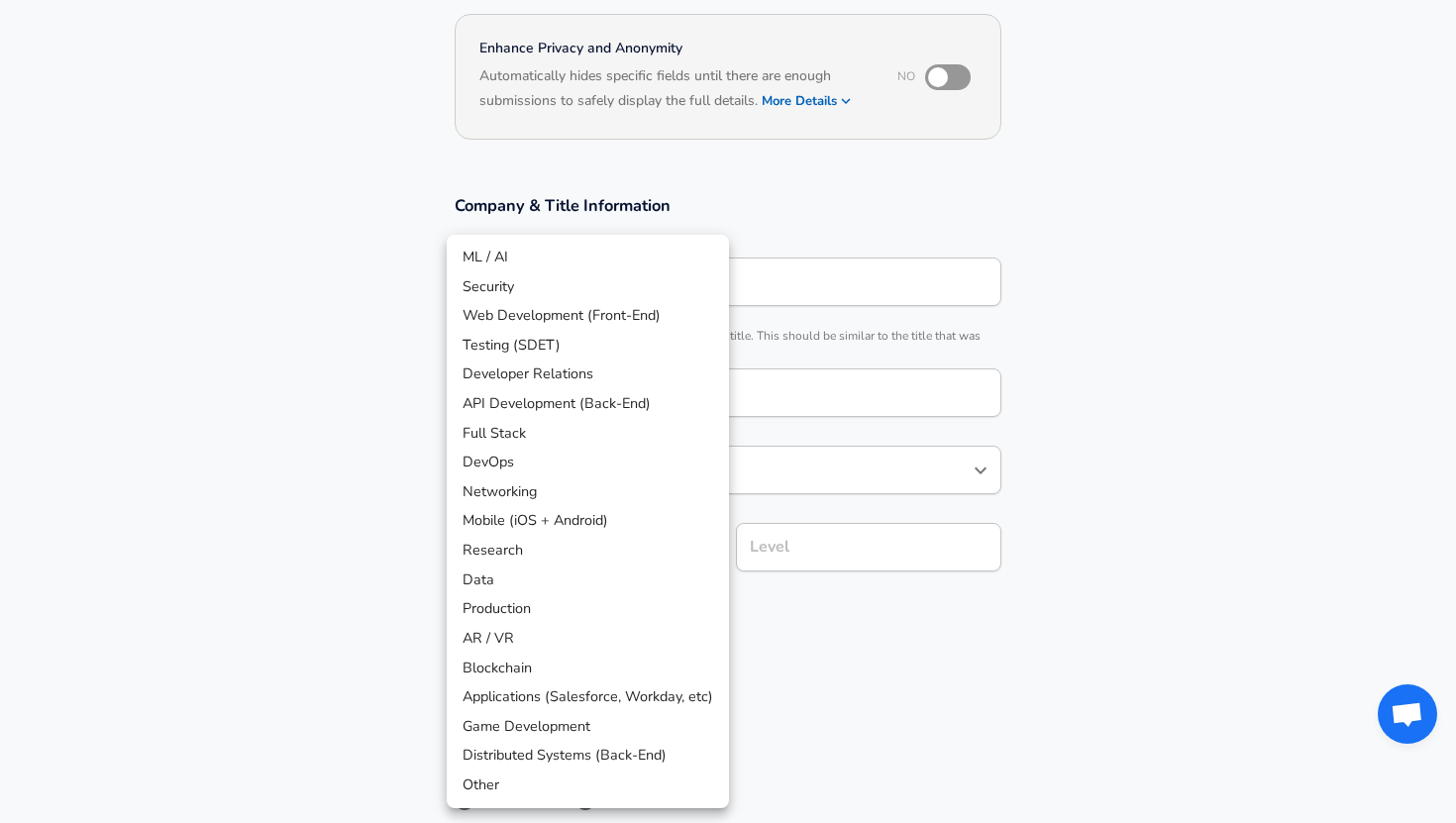 scroll, scrollTop: 241, scrollLeft: 0, axis: vertical 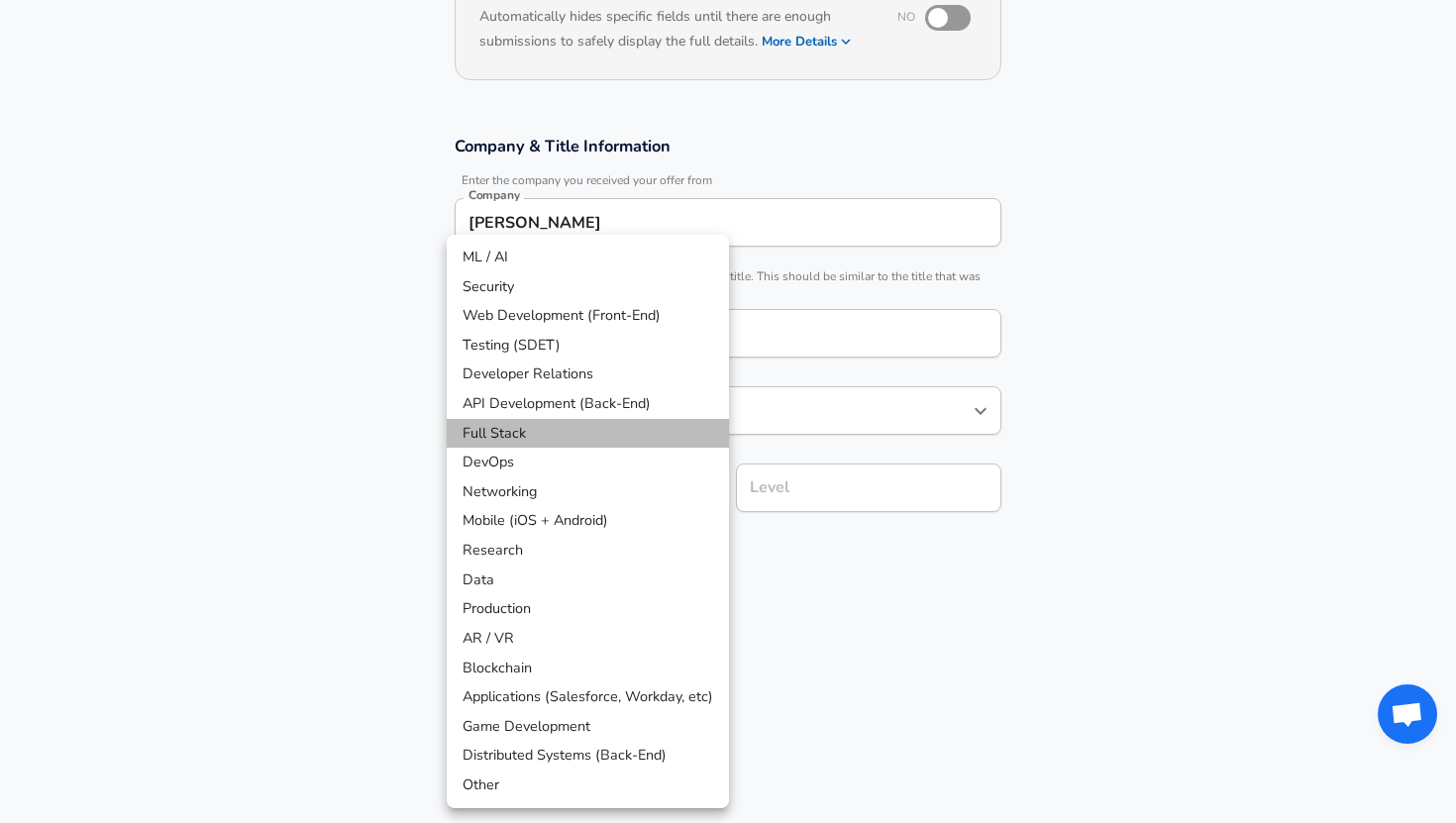 click on "Full Stack" at bounding box center [587, 434] 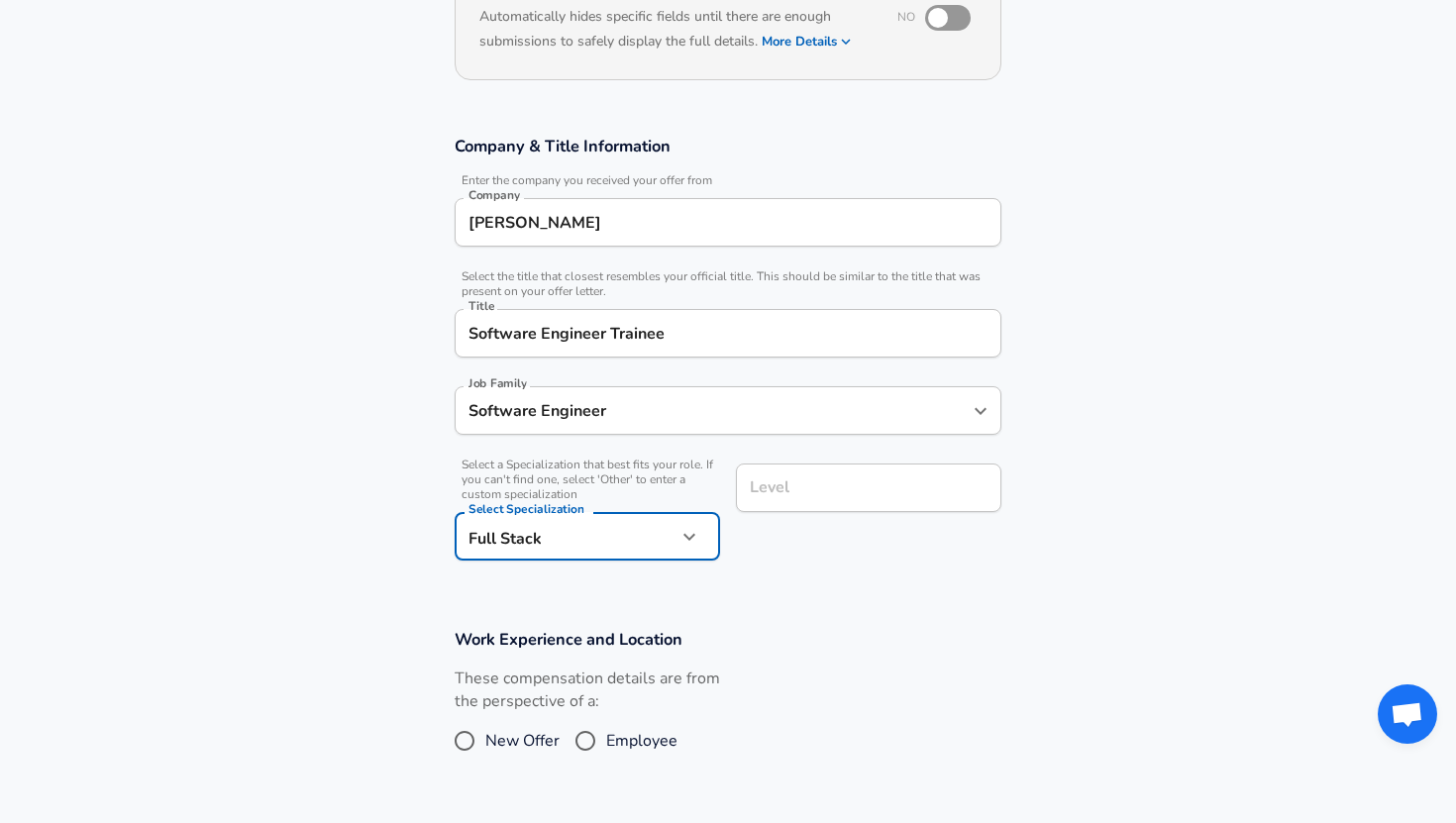click on "Level" at bounding box center (869, 487) 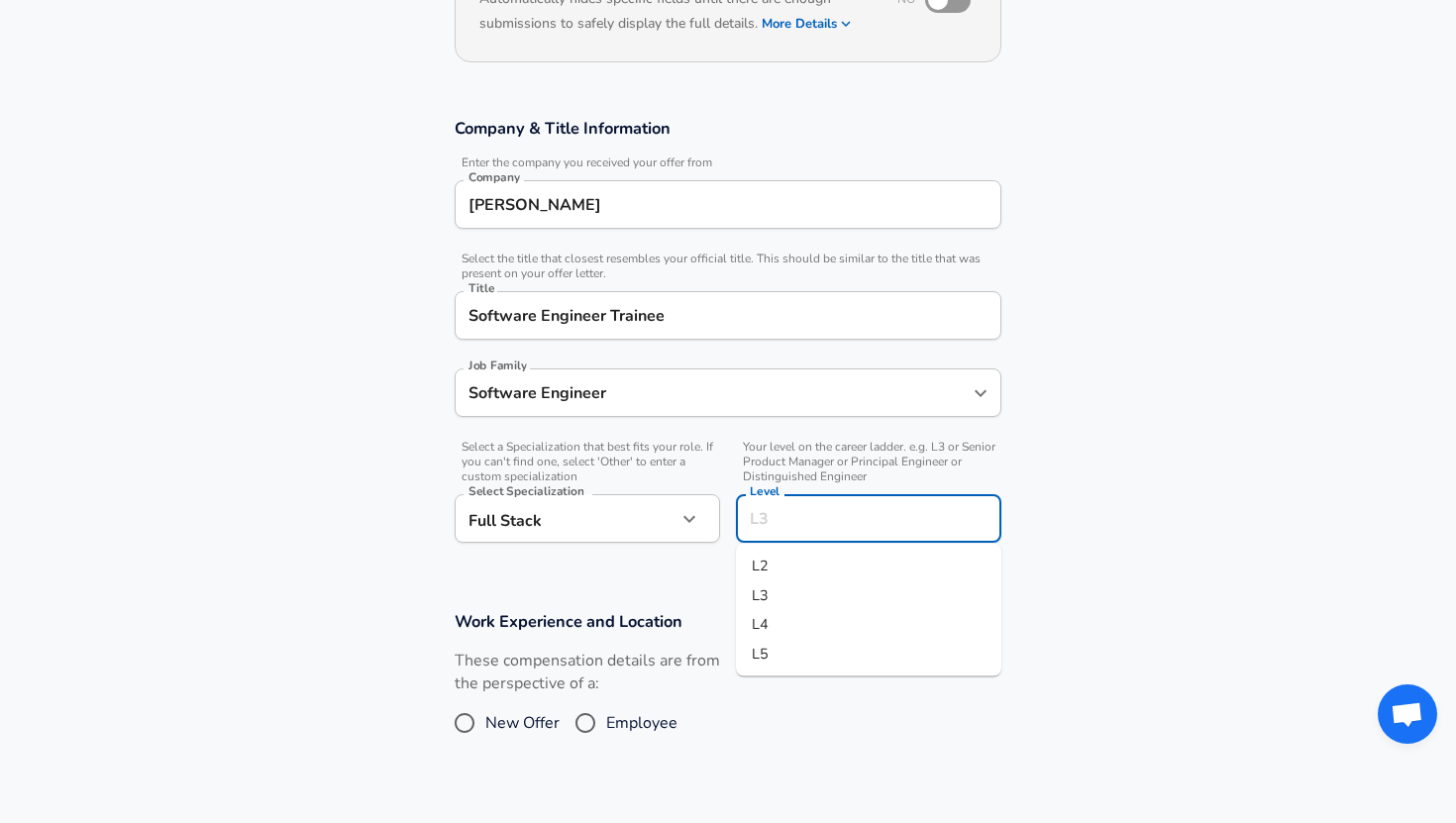 scroll, scrollTop: 260, scrollLeft: 0, axis: vertical 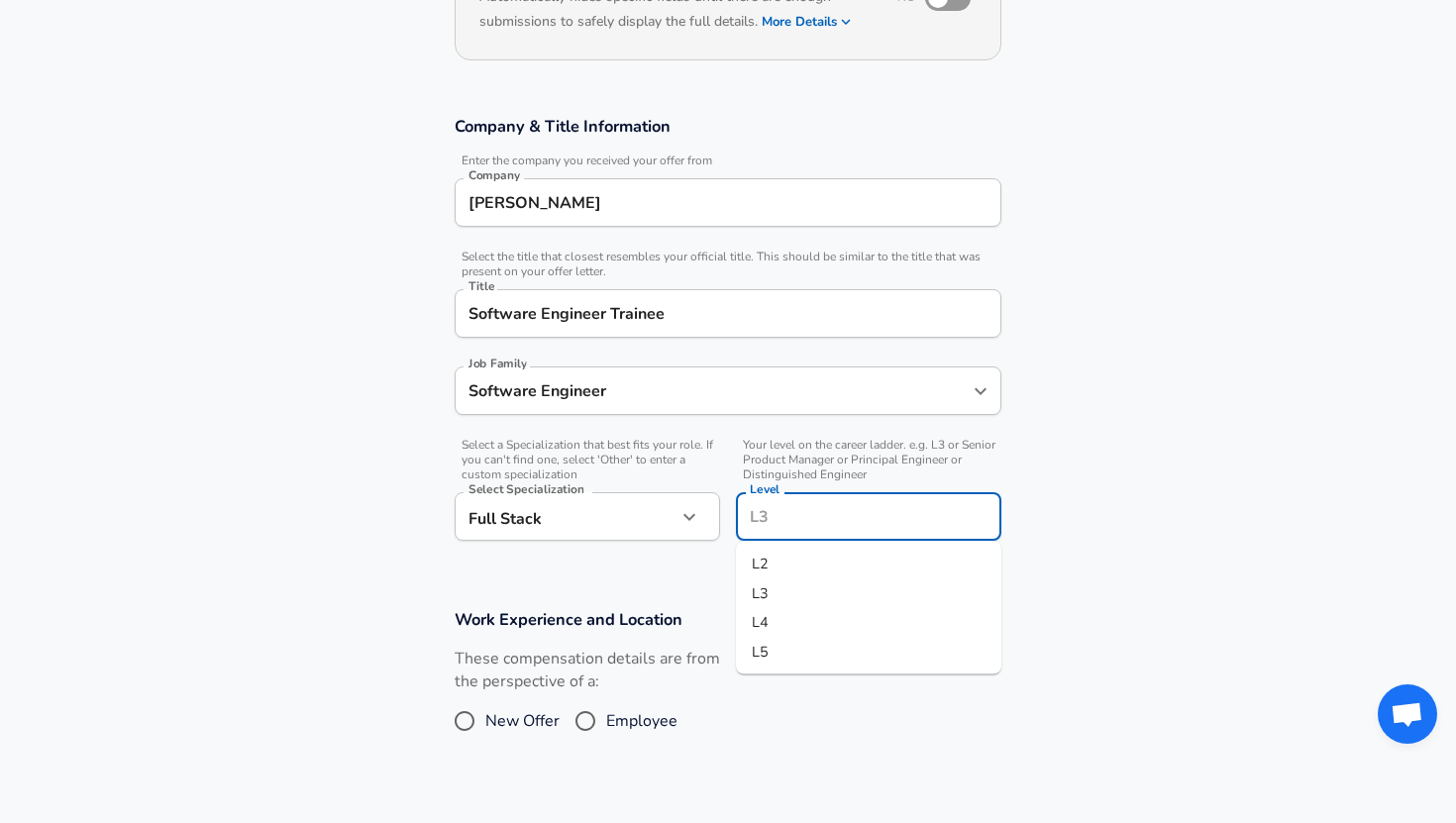click on "L2" at bounding box center [869, 565] 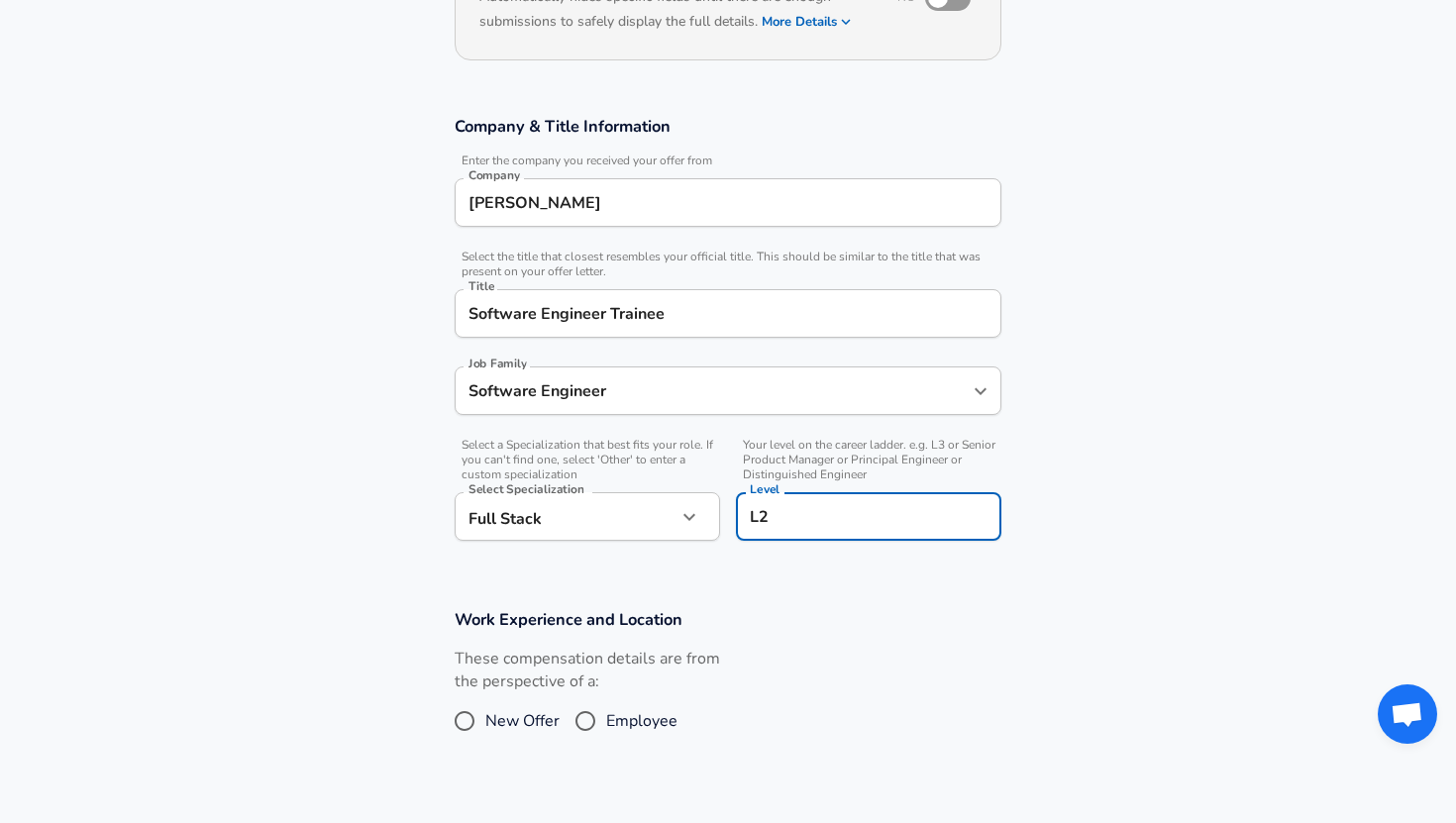 scroll, scrollTop: 377, scrollLeft: 0, axis: vertical 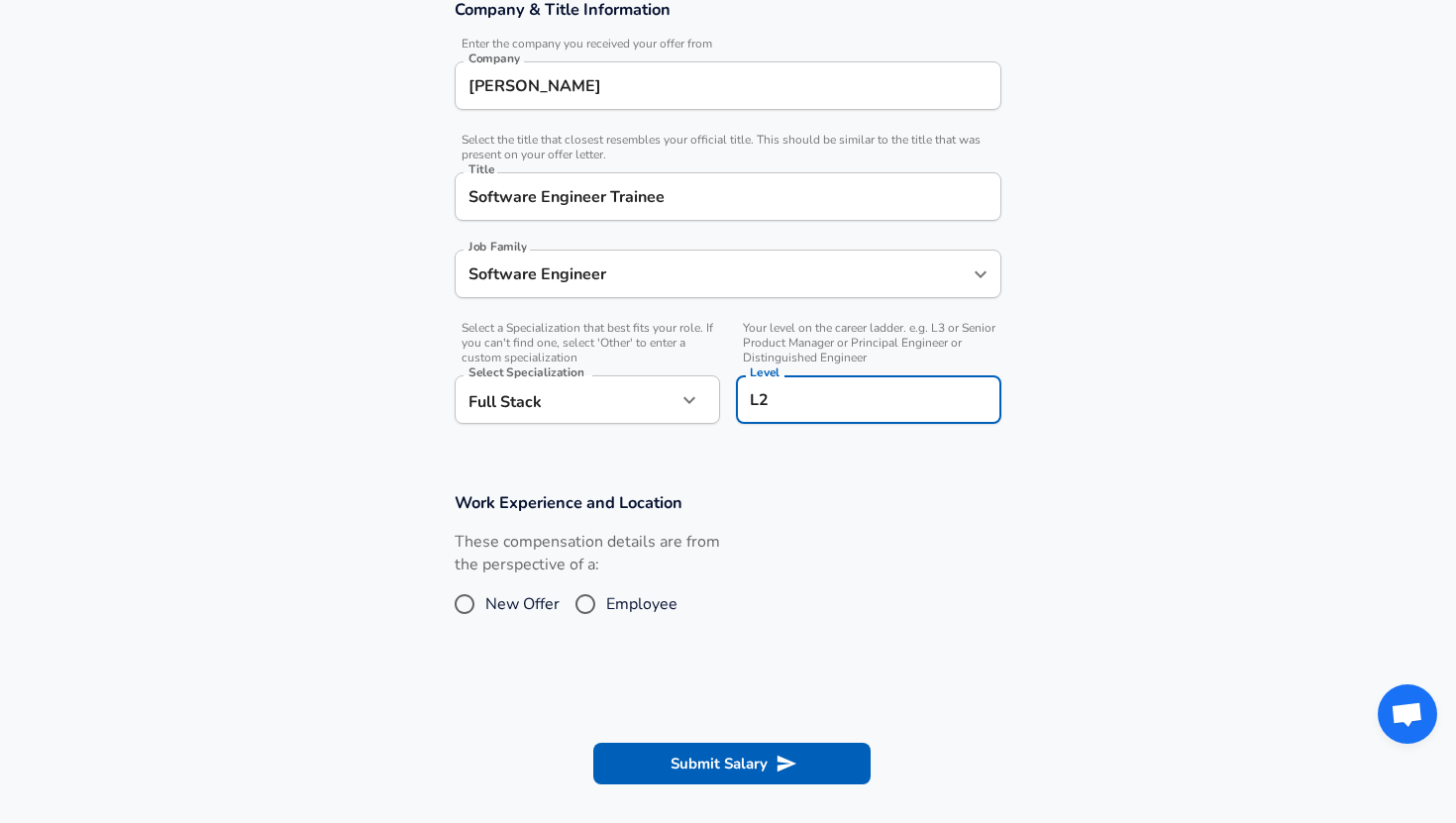 click on "Employee" at bounding box center [585, 604] 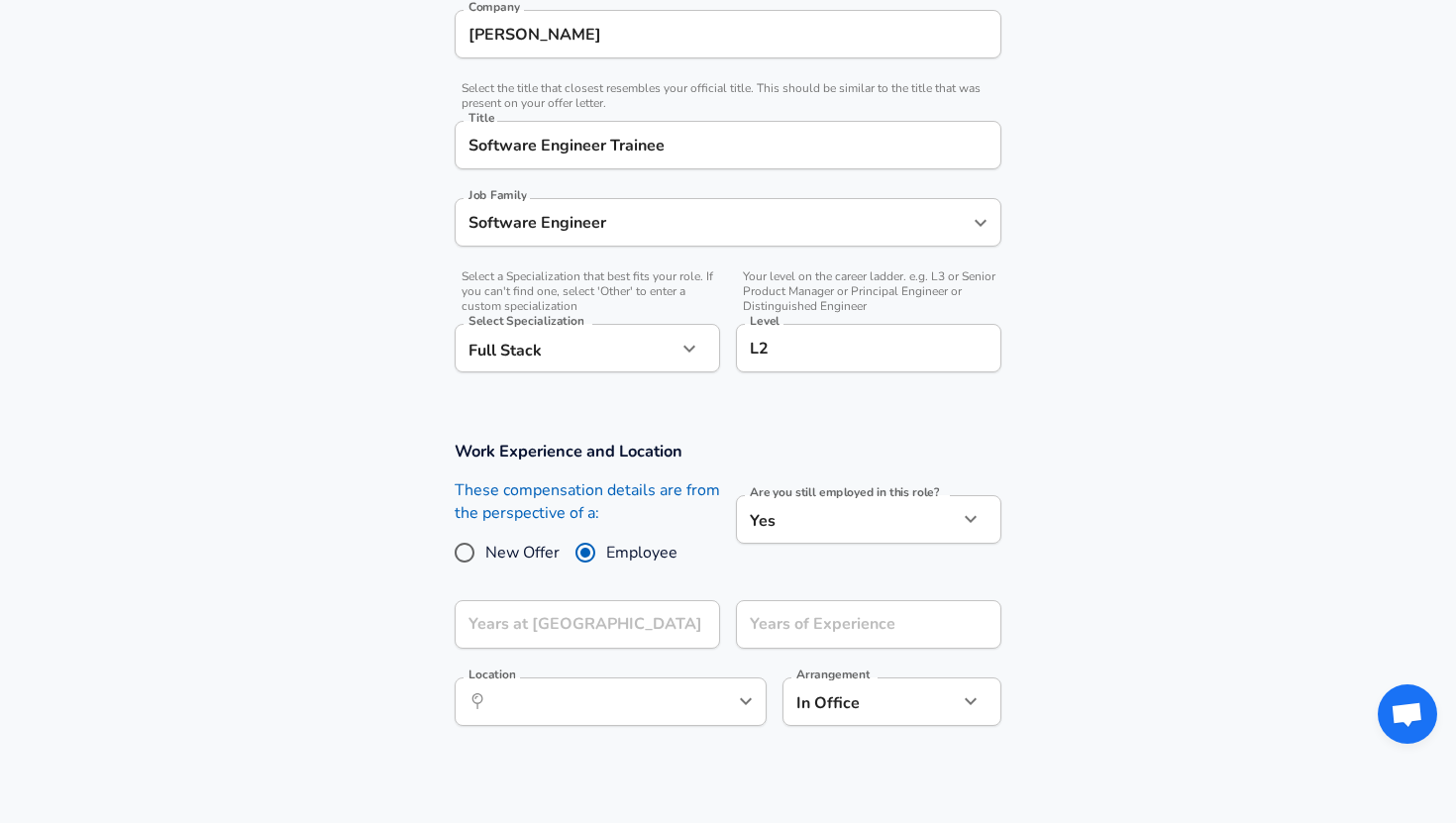 scroll, scrollTop: 445, scrollLeft: 0, axis: vertical 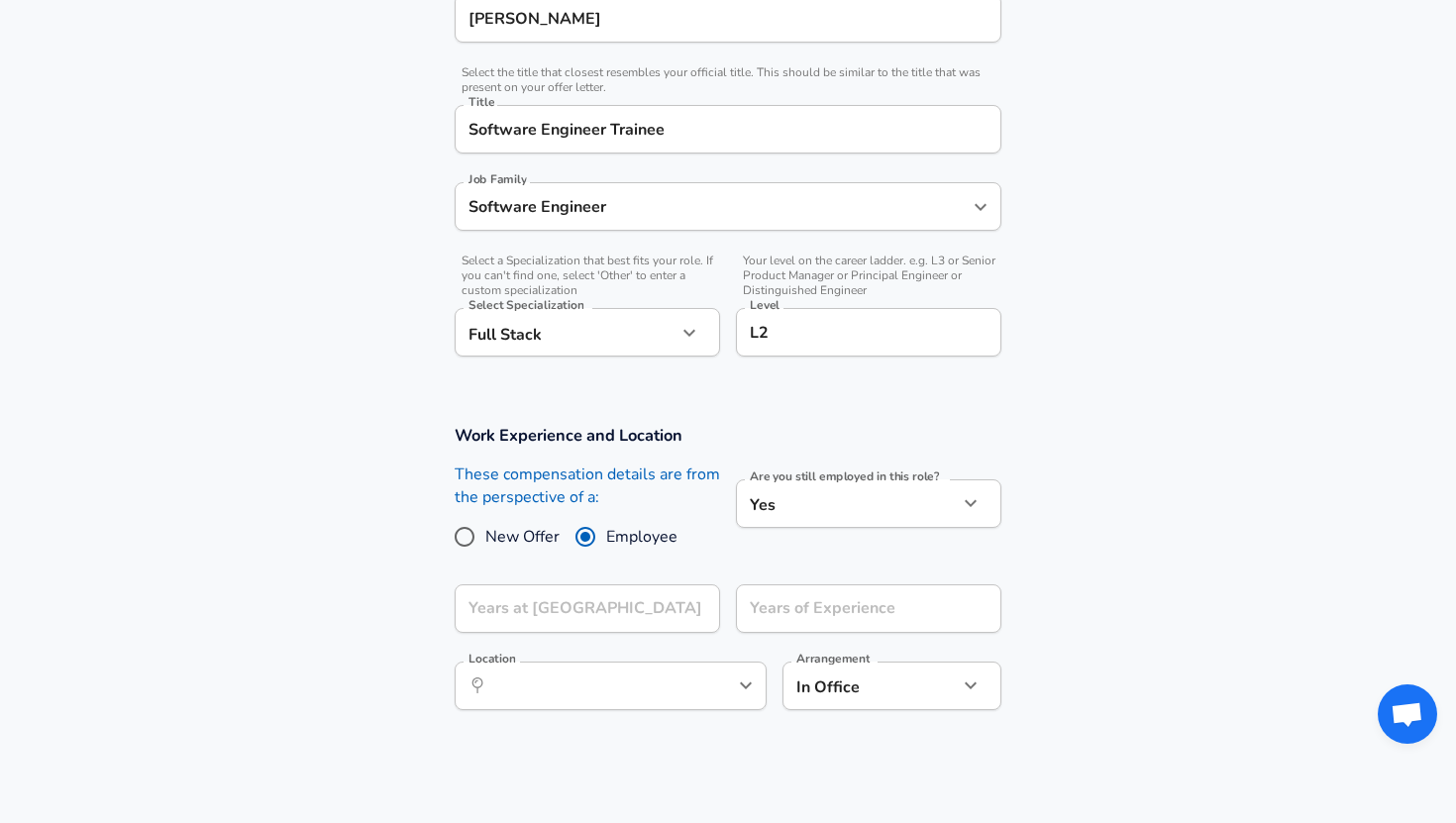 click on "Restart Add Your Salary Upload your offer letter   to verify your submission Enhance Privacy and Anonymity No Automatically hides specific fields until there are enough submissions to safely display the full details.   More Details Based on your submission and the data points that we have already collected, we will automatically hide and anonymize specific fields if there aren't enough data points to remain sufficiently anonymous. Company & Title Information   Enter the company you received your offer from Company [PERSON_NAME] Company   Select the title that closest resembles your official title. This should be similar to the title that was present on your offer letter. Title Software Engineer [DEMOGRAPHIC_DATA] Title Job Family Software Engineer Job Family   Select a Specialization that best fits your role. If you can't find one, select 'Other' to enter a custom specialization Select Specialization Full Stack Full Stack Select Specialization   Level L2 Level Work Experience and Location New Offer Employee Yes yes Location" at bounding box center (728, -34) 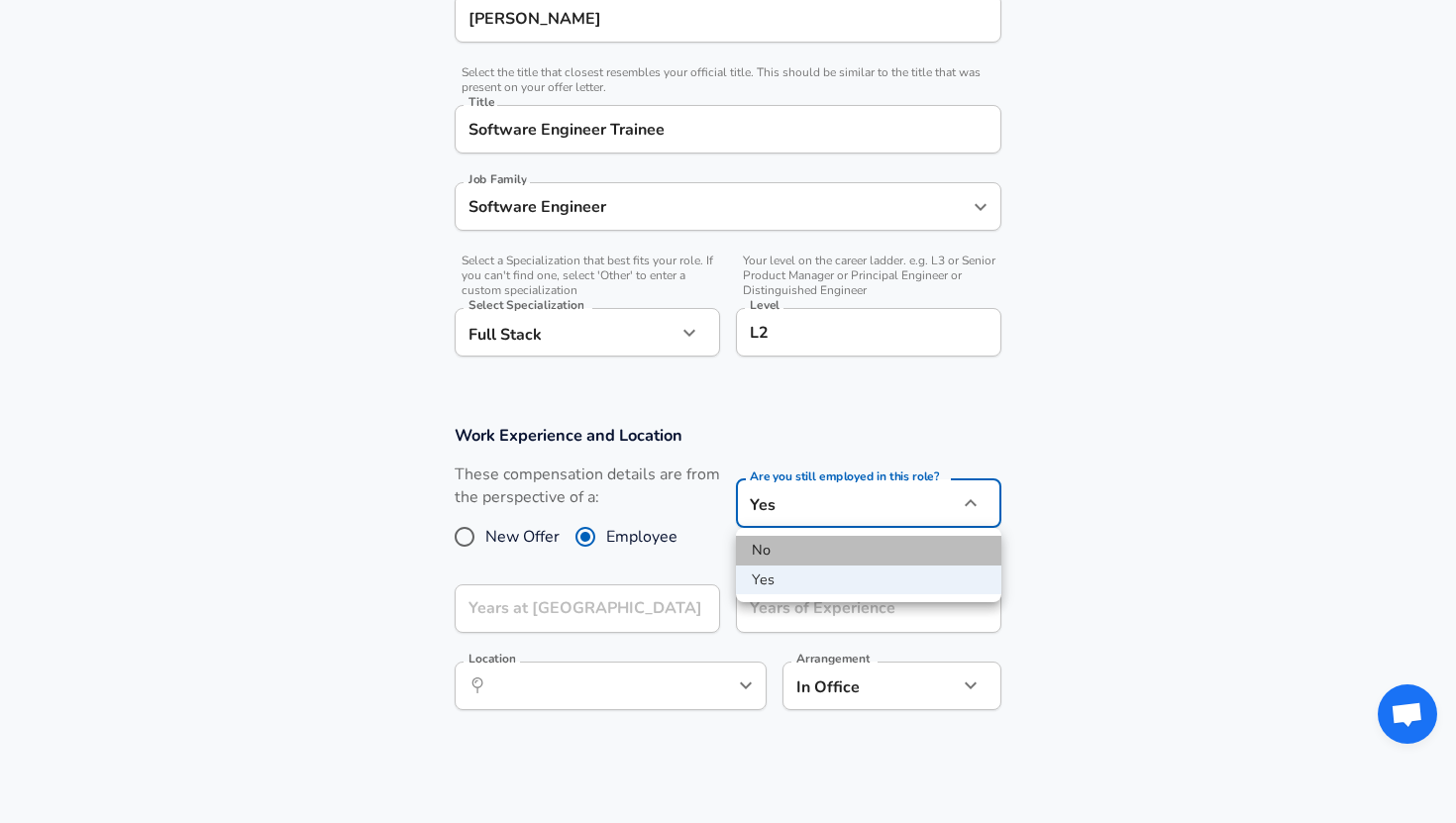click on "No" at bounding box center [869, 551] 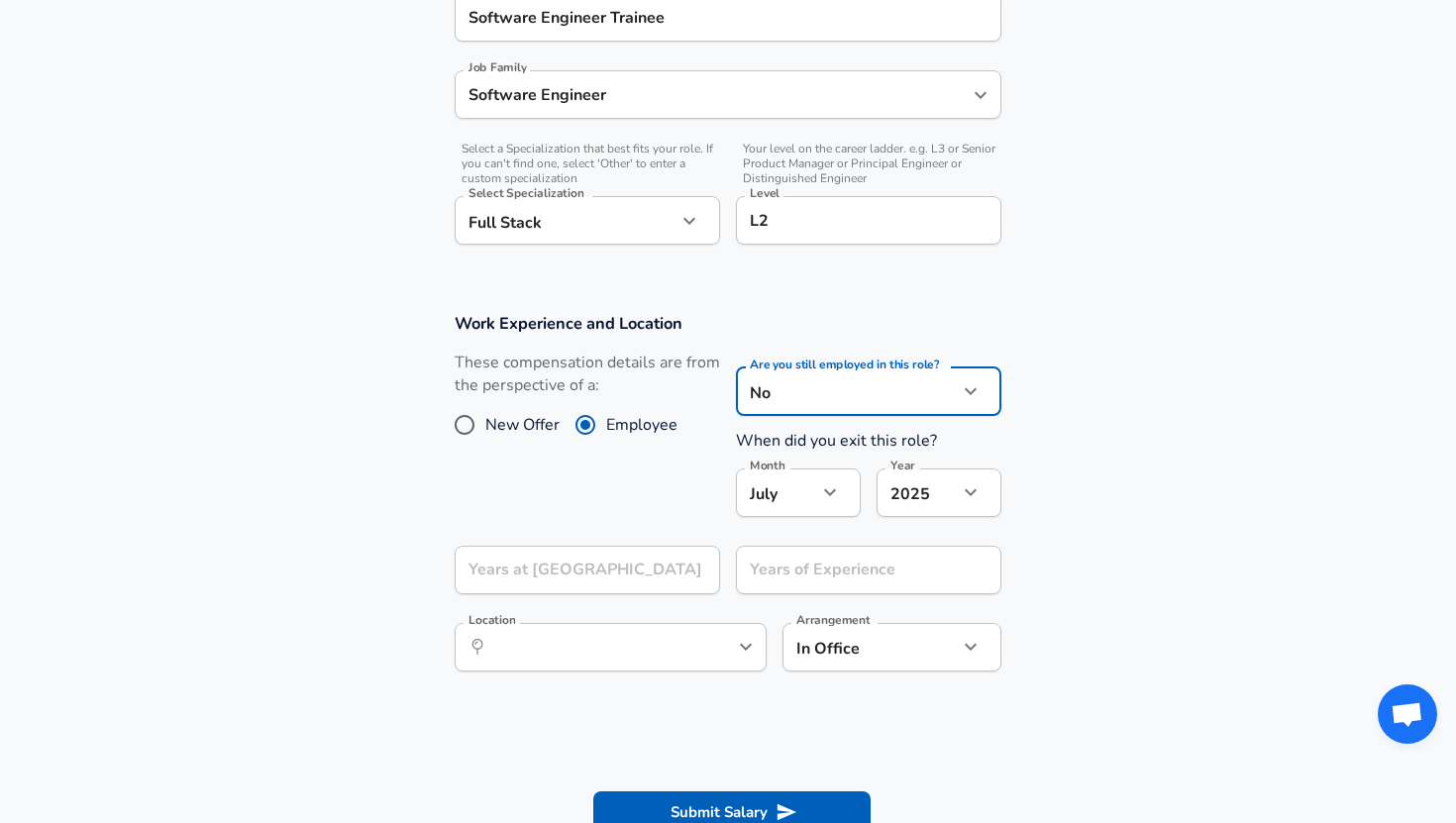 scroll, scrollTop: 570, scrollLeft: 0, axis: vertical 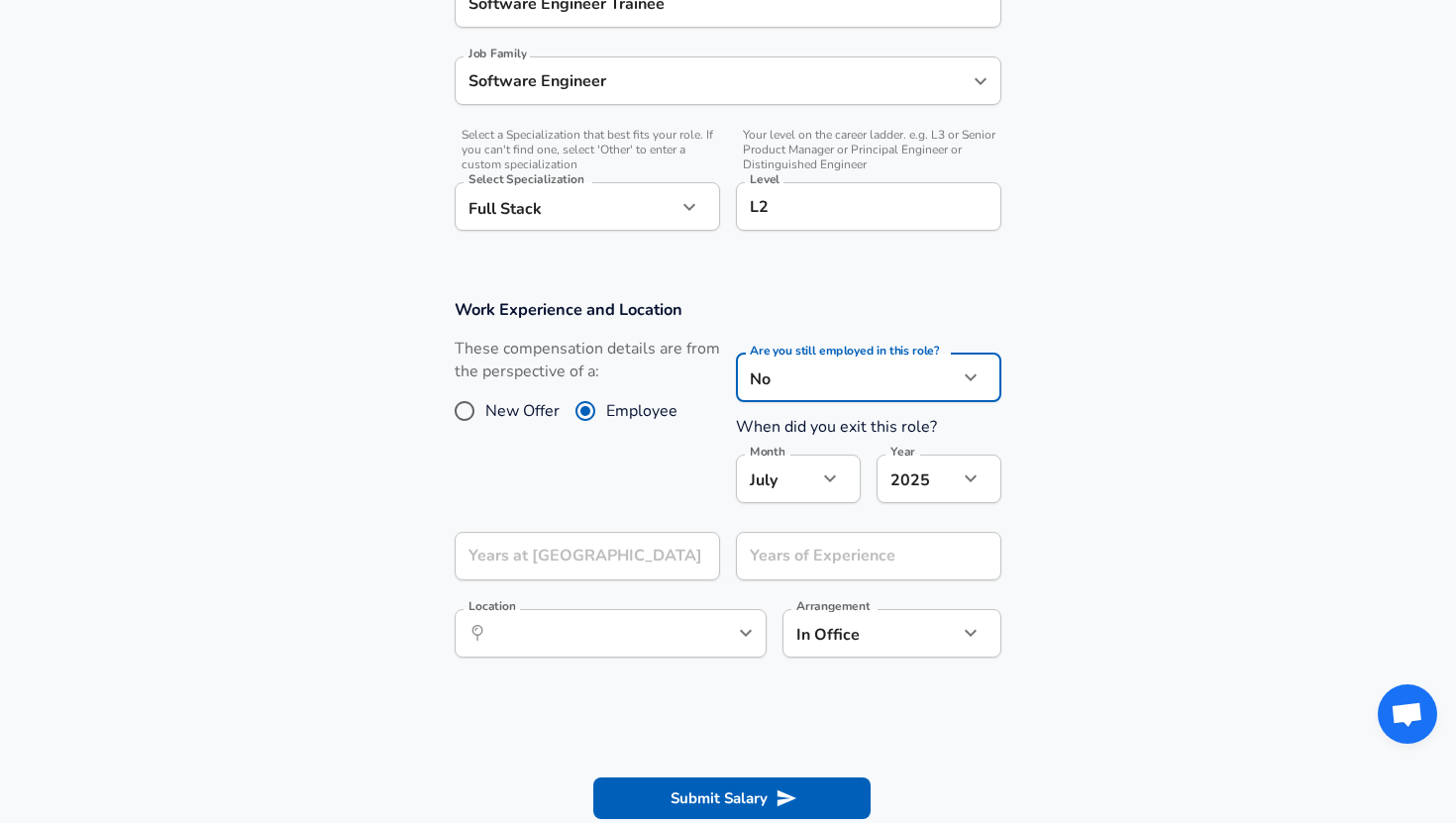 click on "Restart Add Your Salary Upload your offer letter   to verify your submission Enhance Privacy and Anonymity No Automatically hides specific fields until there are enough submissions to safely display the full details.   More Details Based on your submission and the data points that we have already collected, we will automatically hide and anonymize specific fields if there aren't enough data points to remain sufficiently anonymous. Company & Title Information   Enter the company you received your offer from Company [PERSON_NAME] Company   Select the title that closest resembles your official title. This should be similar to the title that was present on your offer letter. Title Software Engineer [DEMOGRAPHIC_DATA] Title Job Family Software Engineer Job Family   Select a Specialization that best fits your role. If you can't find one, select 'Other' to enter a custom specialization Select Specialization Full Stack Full Stack Select Specialization   Level L2 Level Work Experience and Location New Offer Employee No no Month [DATE]" at bounding box center [728, -159] 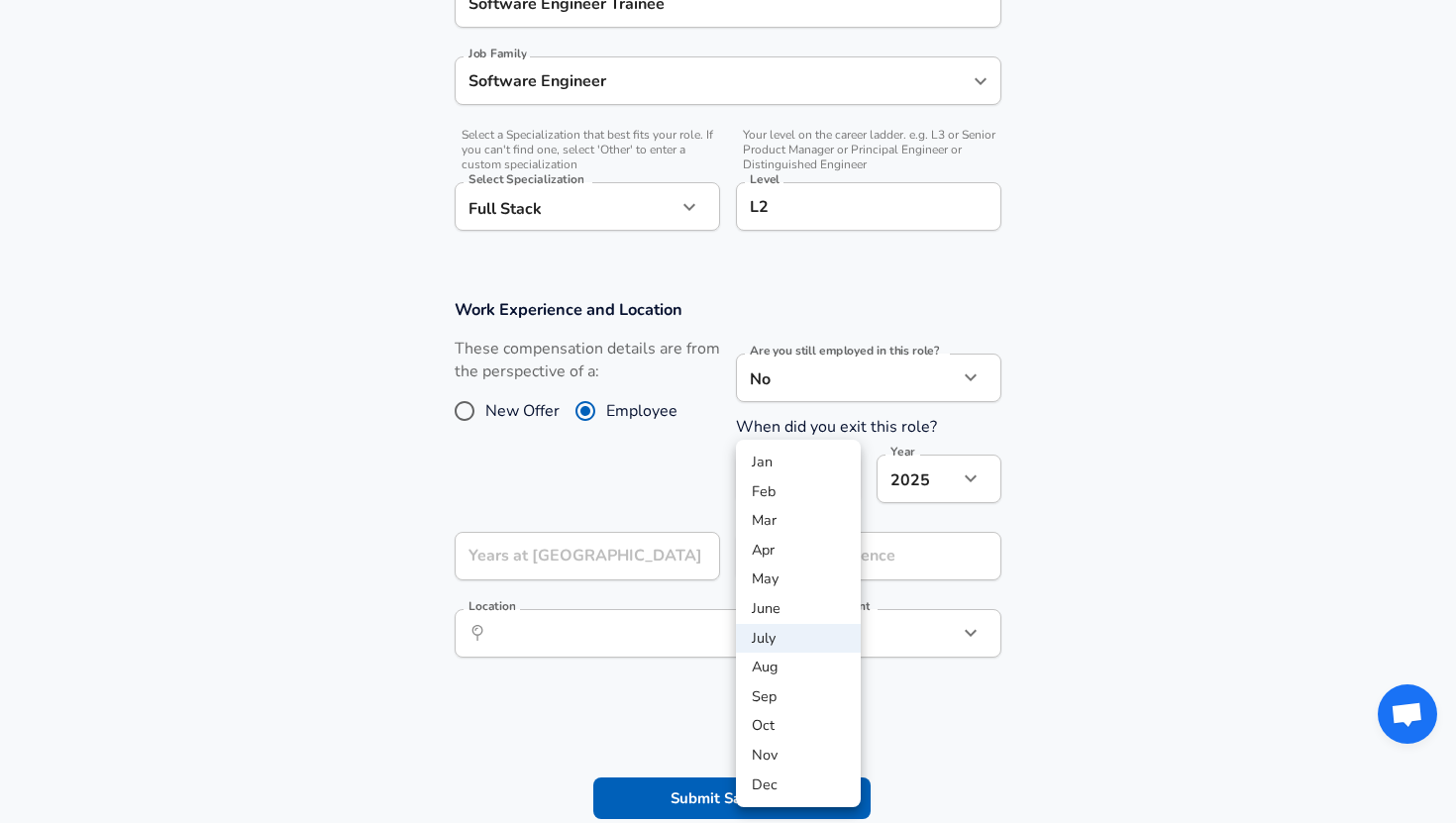 click on "Apr" at bounding box center [798, 551] 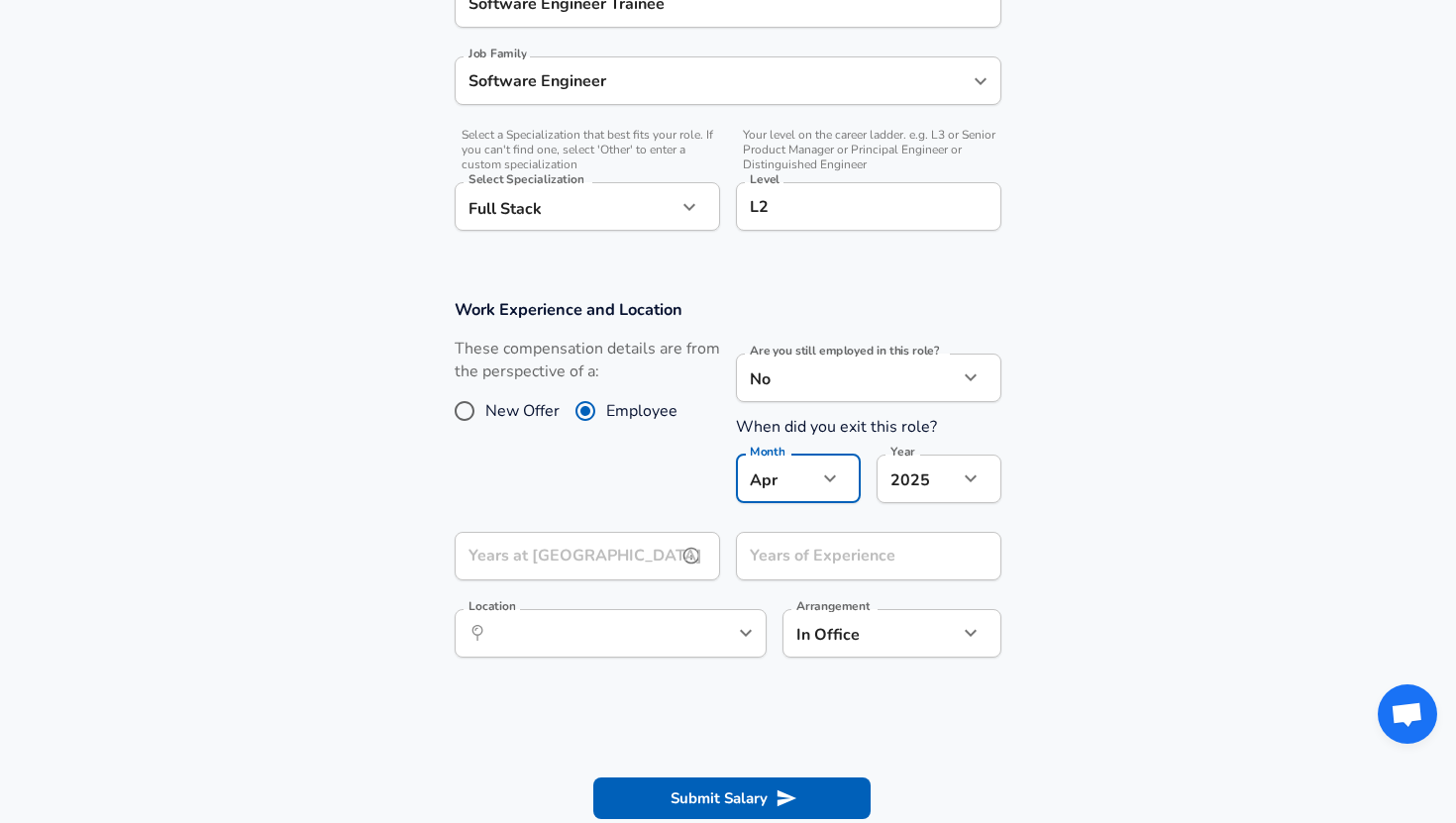 click on "Years at [GEOGRAPHIC_DATA]" at bounding box center (566, 556) 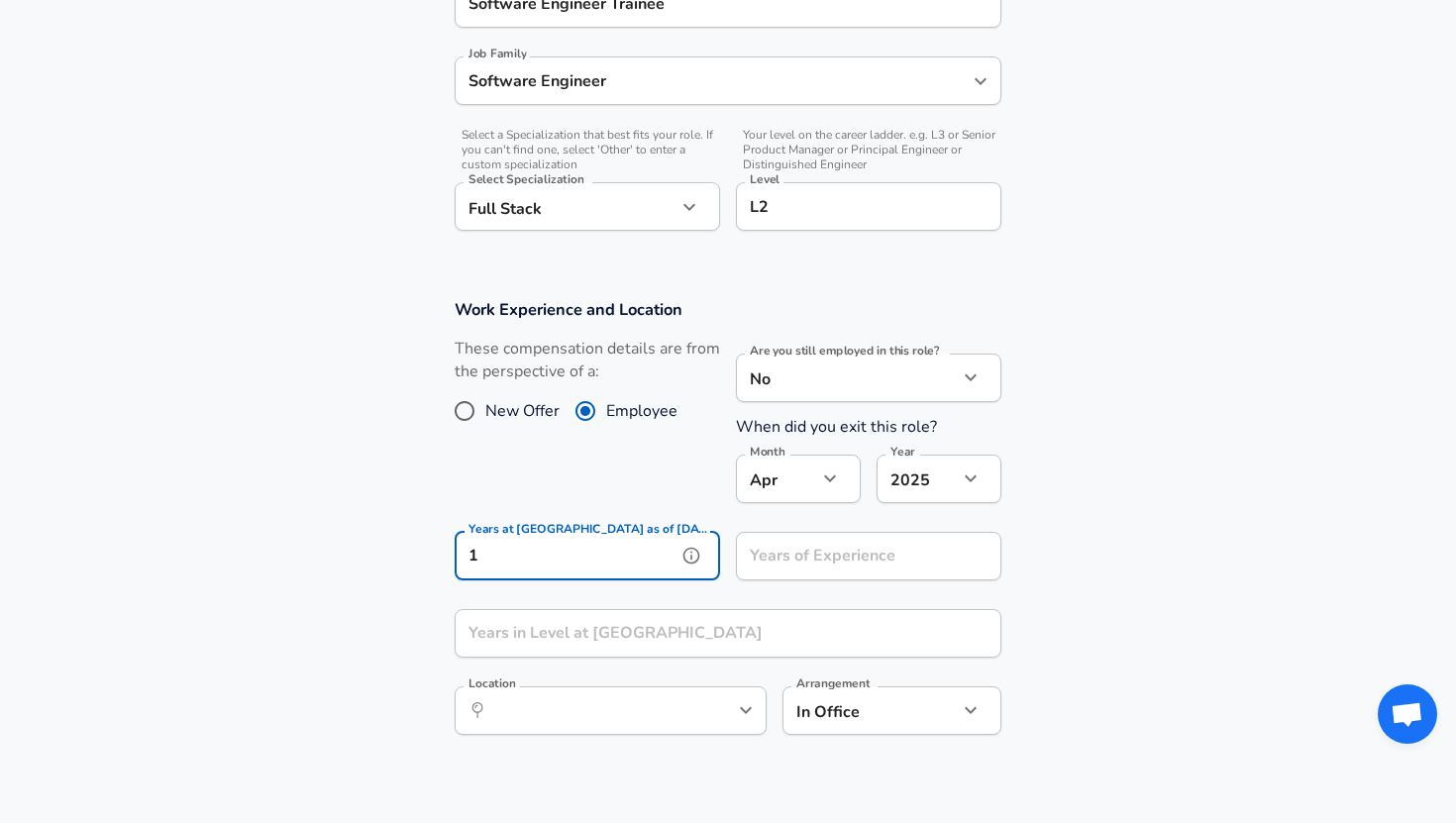 type on "1" 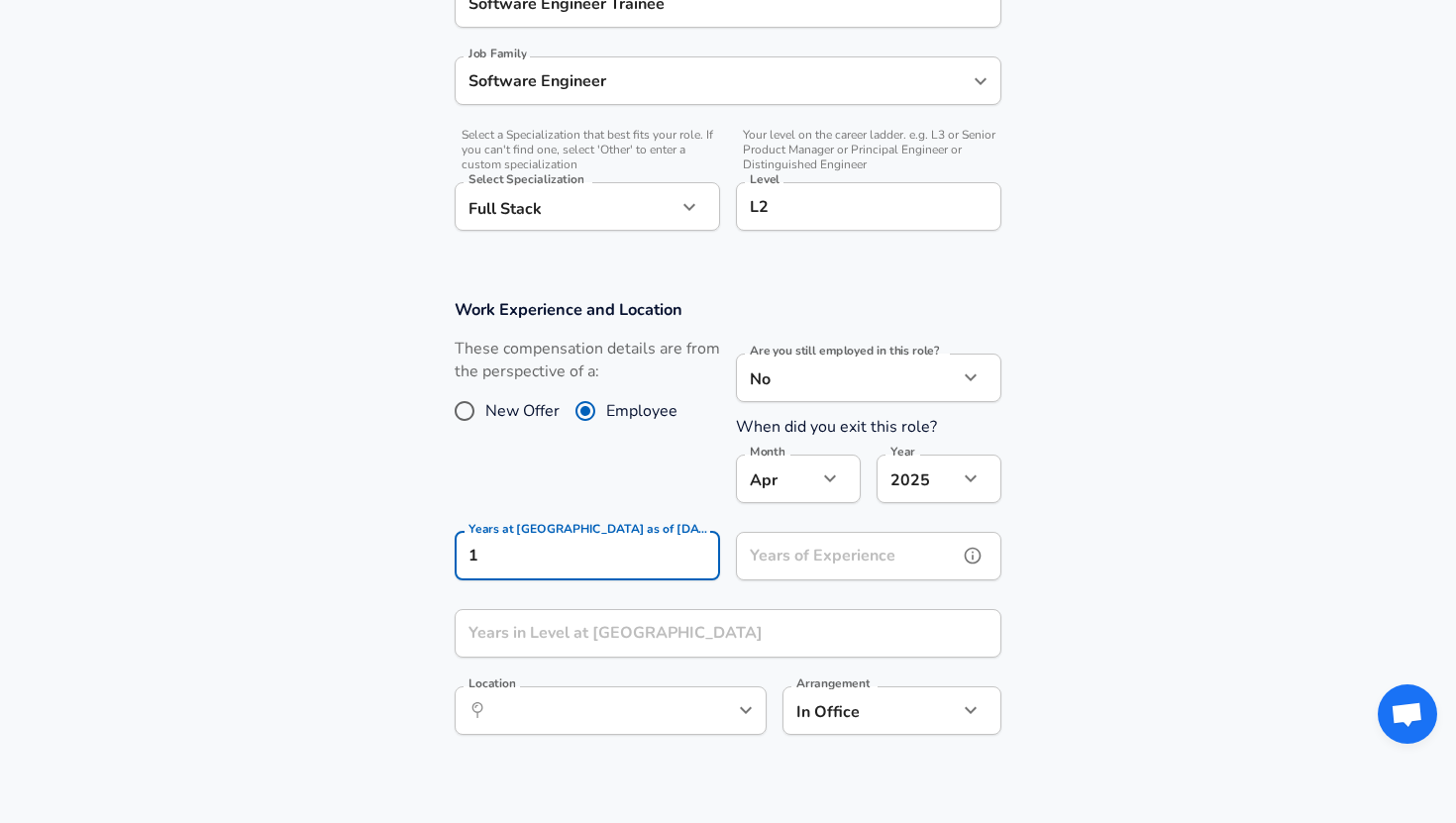 click on "Years of Experience" at bounding box center (847, 556) 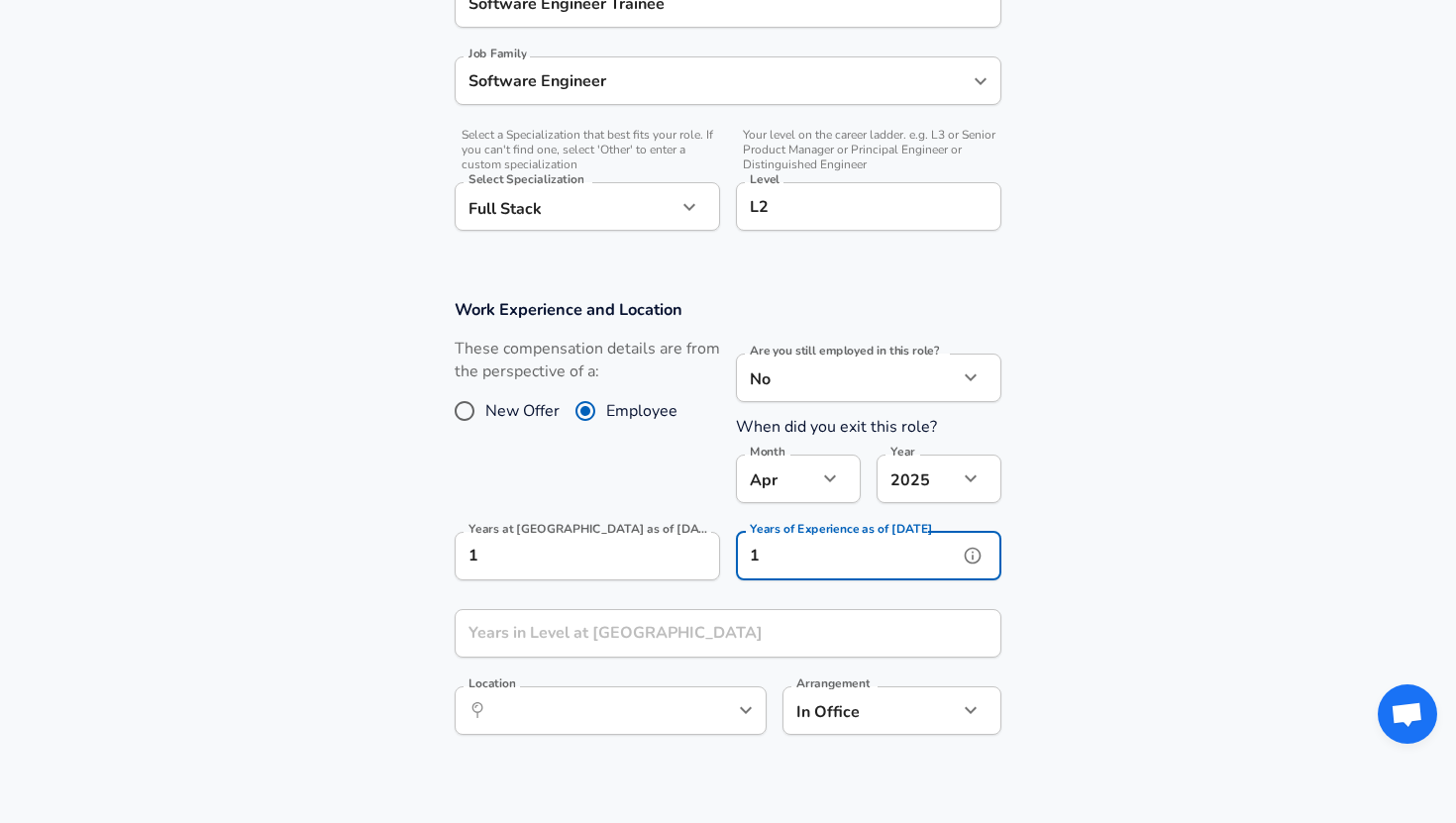 type on "1" 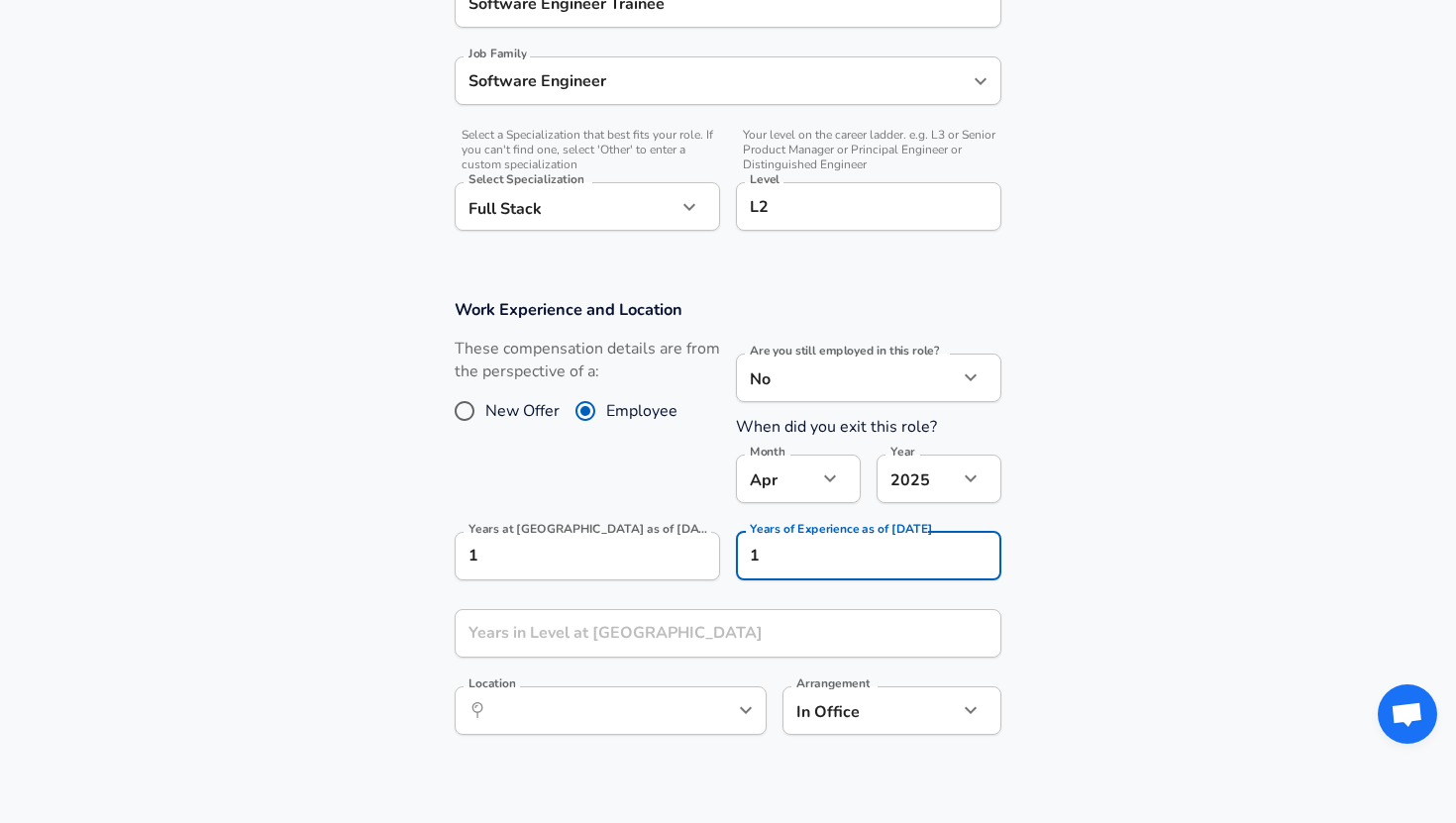 click on "Work Experience and Location These compensation details are from the perspective of a: New Offer Employee Are you still employed in this role? No no Are you still employed in this role? When did you exit this role? Month [DATE] Month Year [DATE] 2025 Year Years at [GEOGRAPHIC_DATA] as of [DATE] 1 Years at [GEOGRAPHIC_DATA] as of [DATE] Years of Experience as of [DATE] 1 Years of Experience as of [DATE] Years in Level at [PERSON_NAME] Years in Level at [GEOGRAPHIC_DATA] Location ​ Location Arrangement In Office office Arrangement" at bounding box center (728, 527) 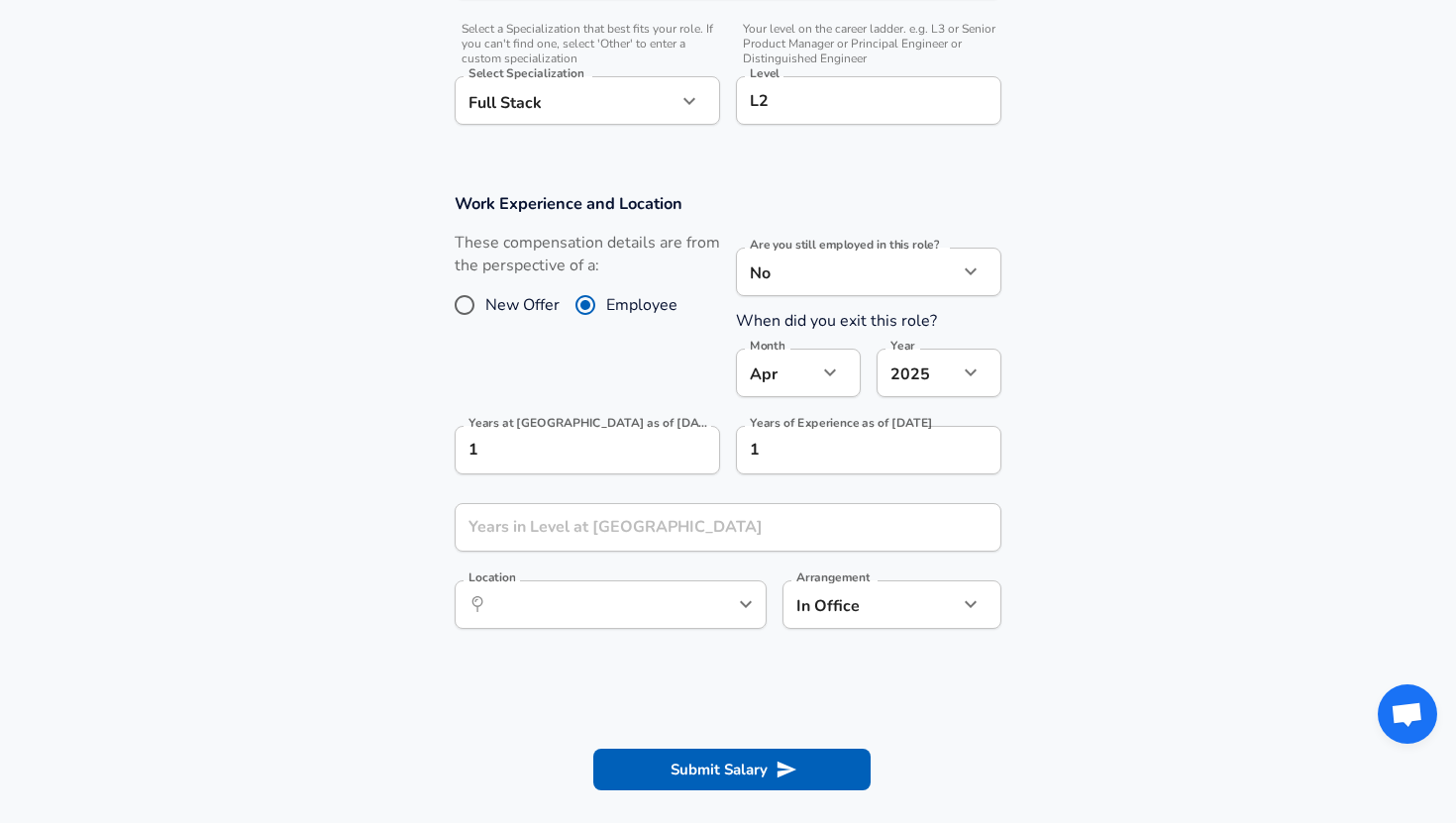 scroll, scrollTop: 718, scrollLeft: 0, axis: vertical 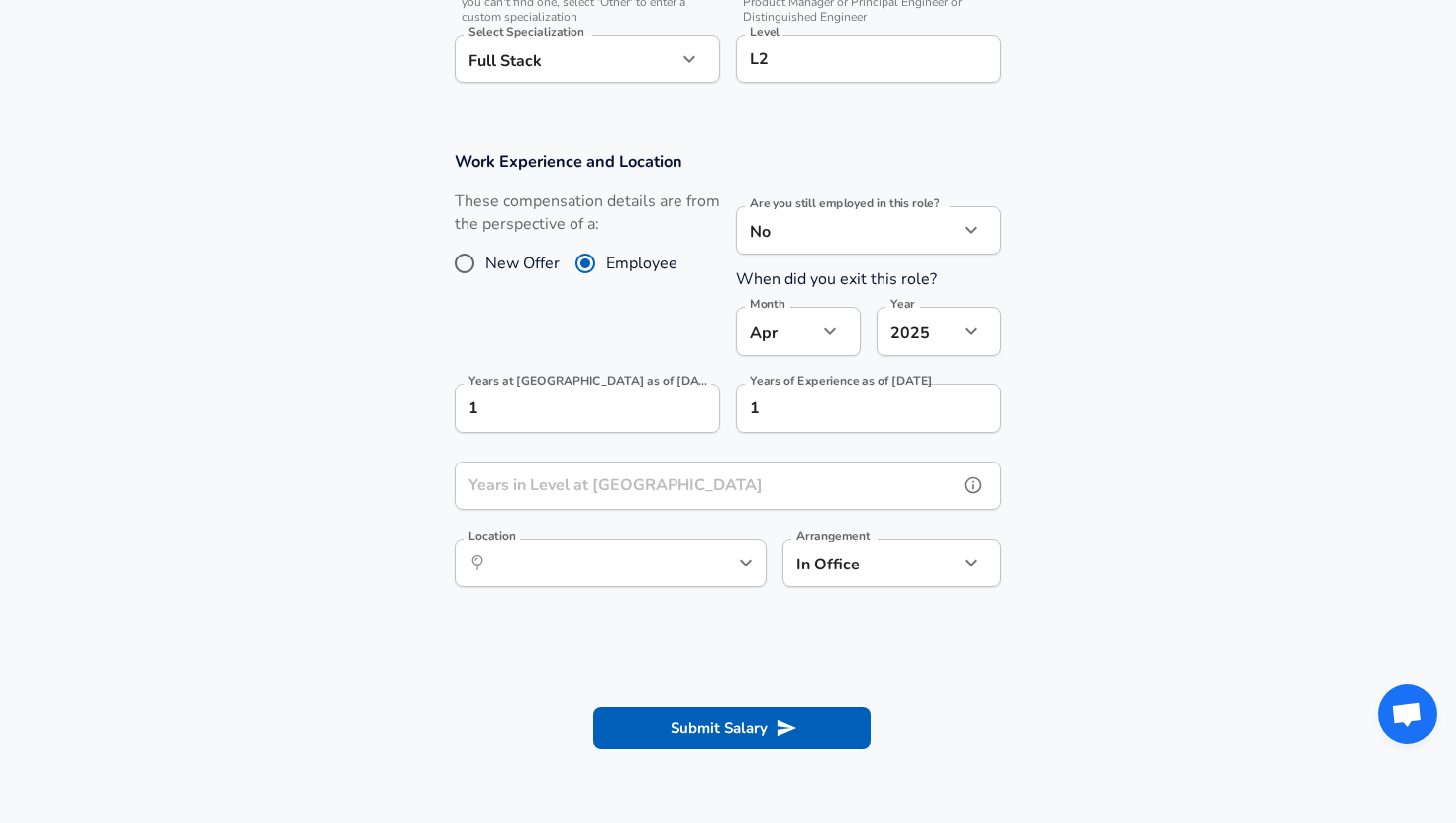 click on "Years in Level at [GEOGRAPHIC_DATA]" at bounding box center (706, 485) 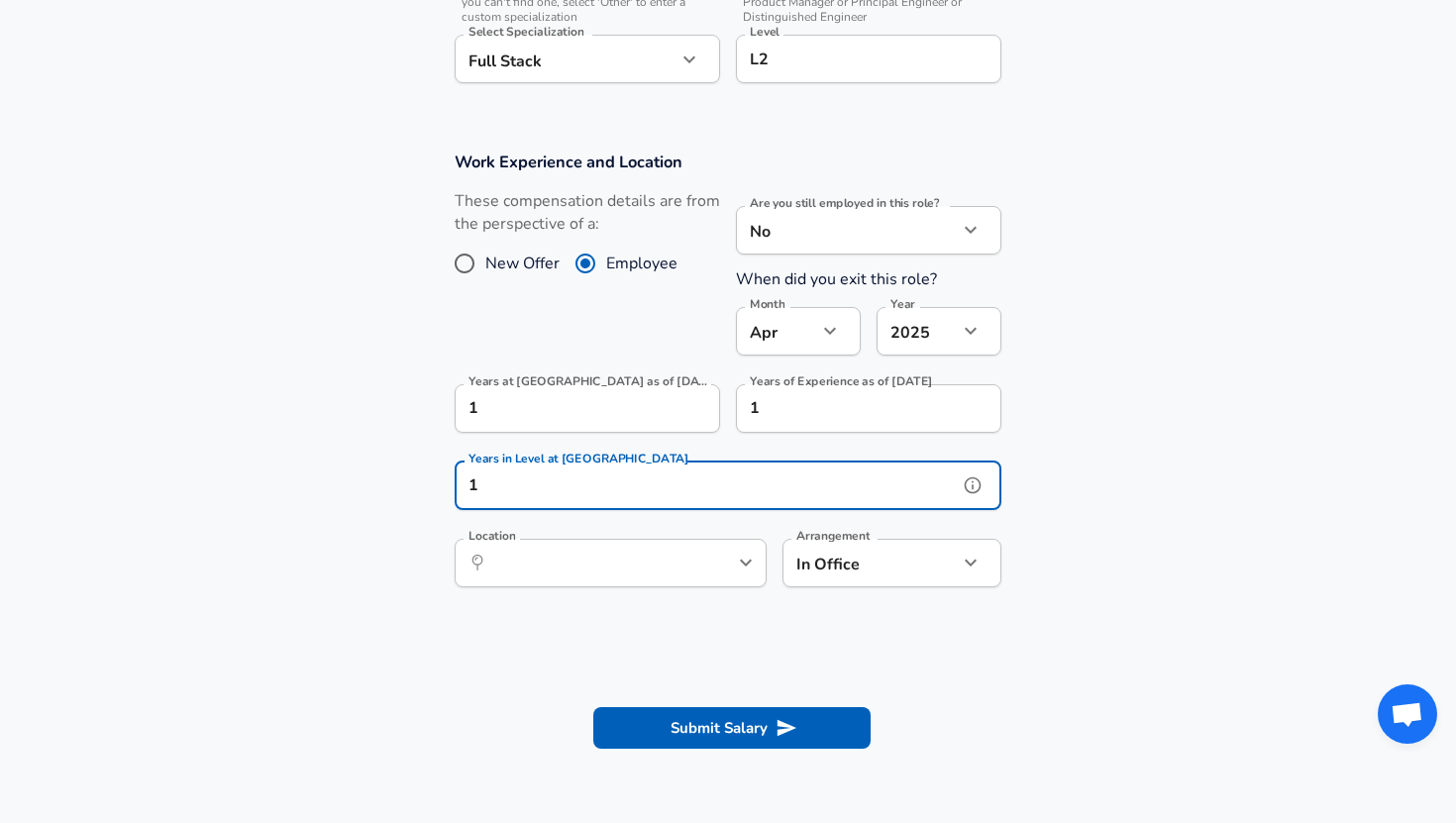 type on "1" 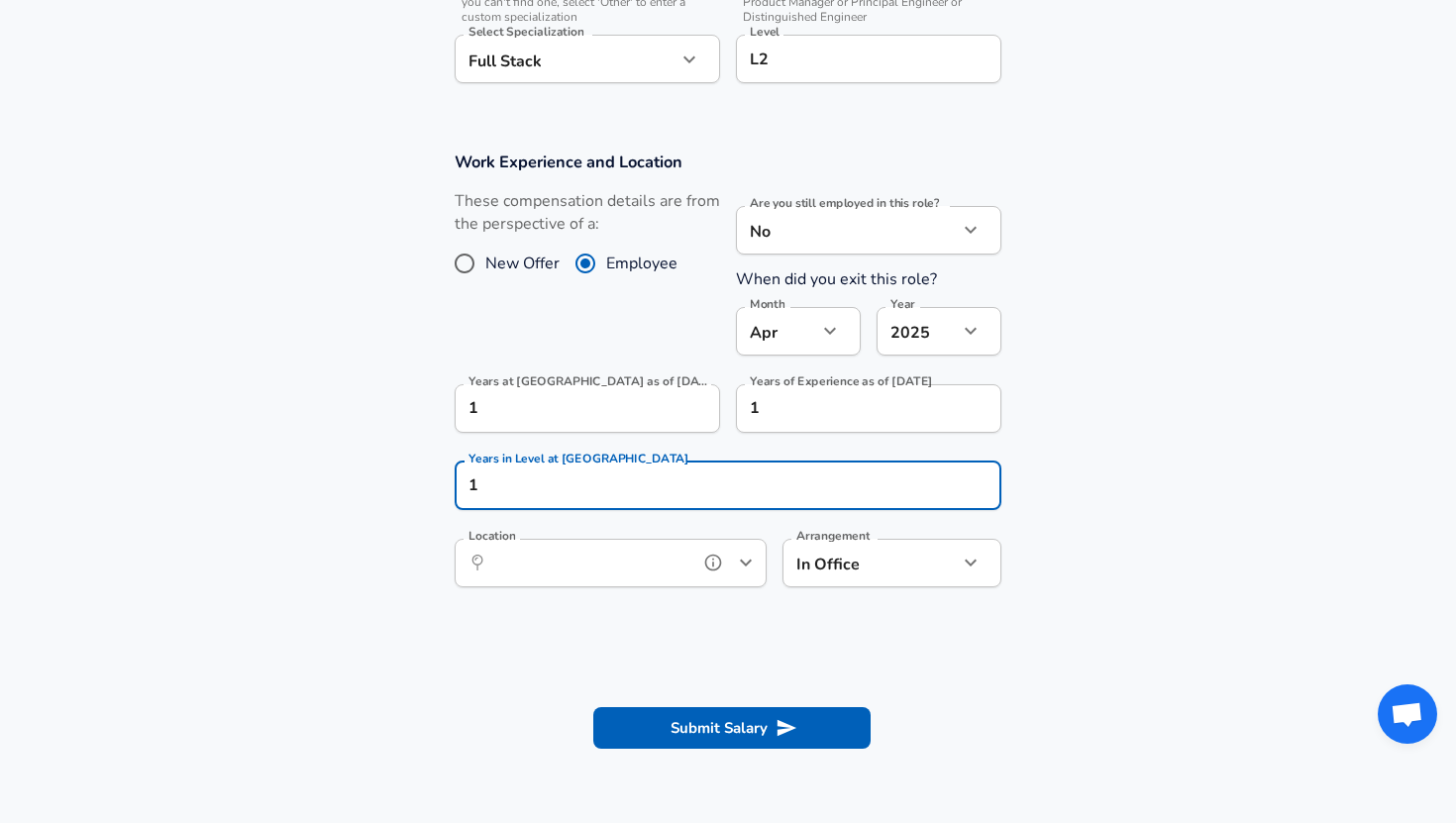 click on "Location" at bounding box center (588, 563) 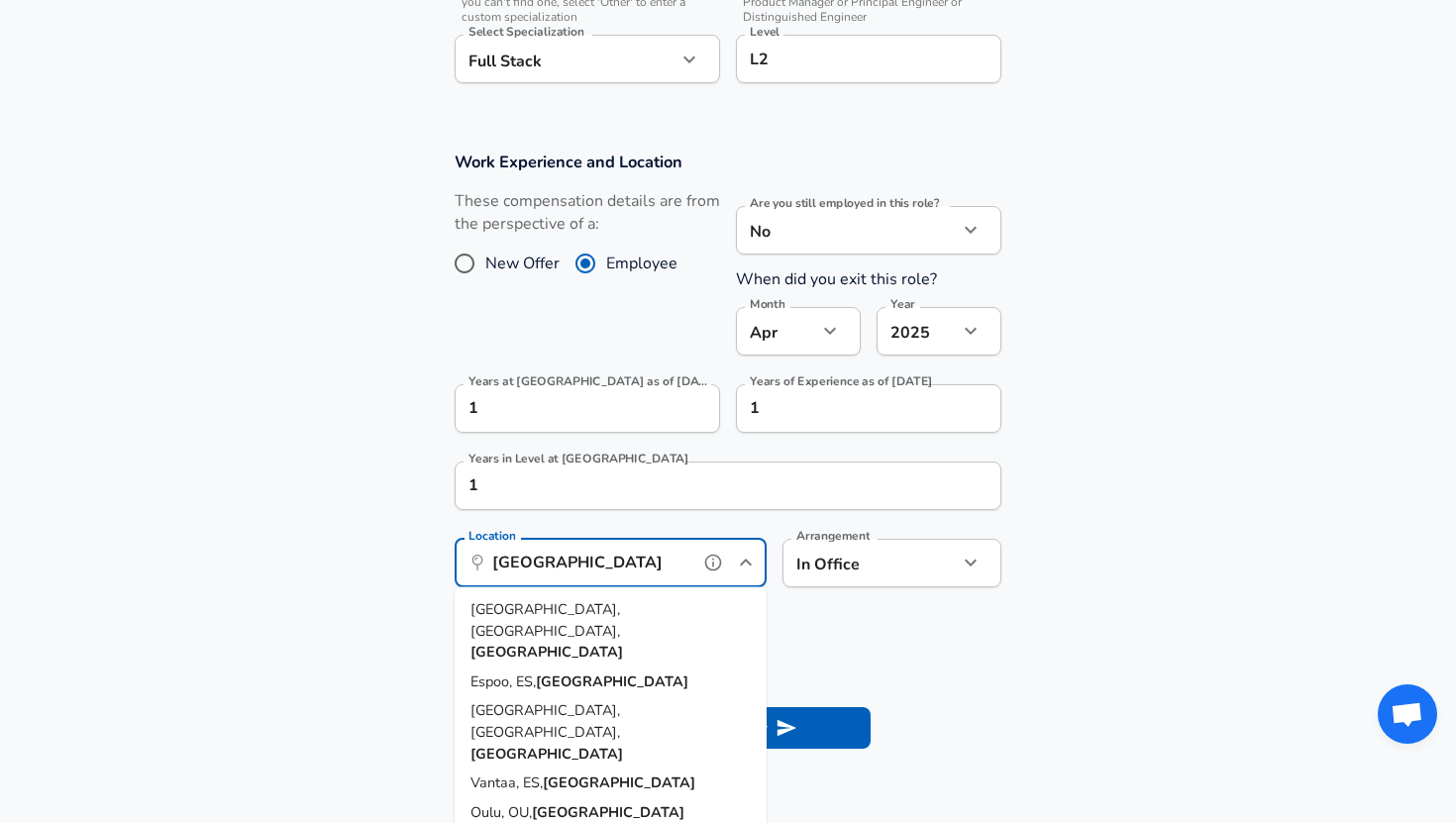 click on "[GEOGRAPHIC_DATA]" at bounding box center (612, 680) 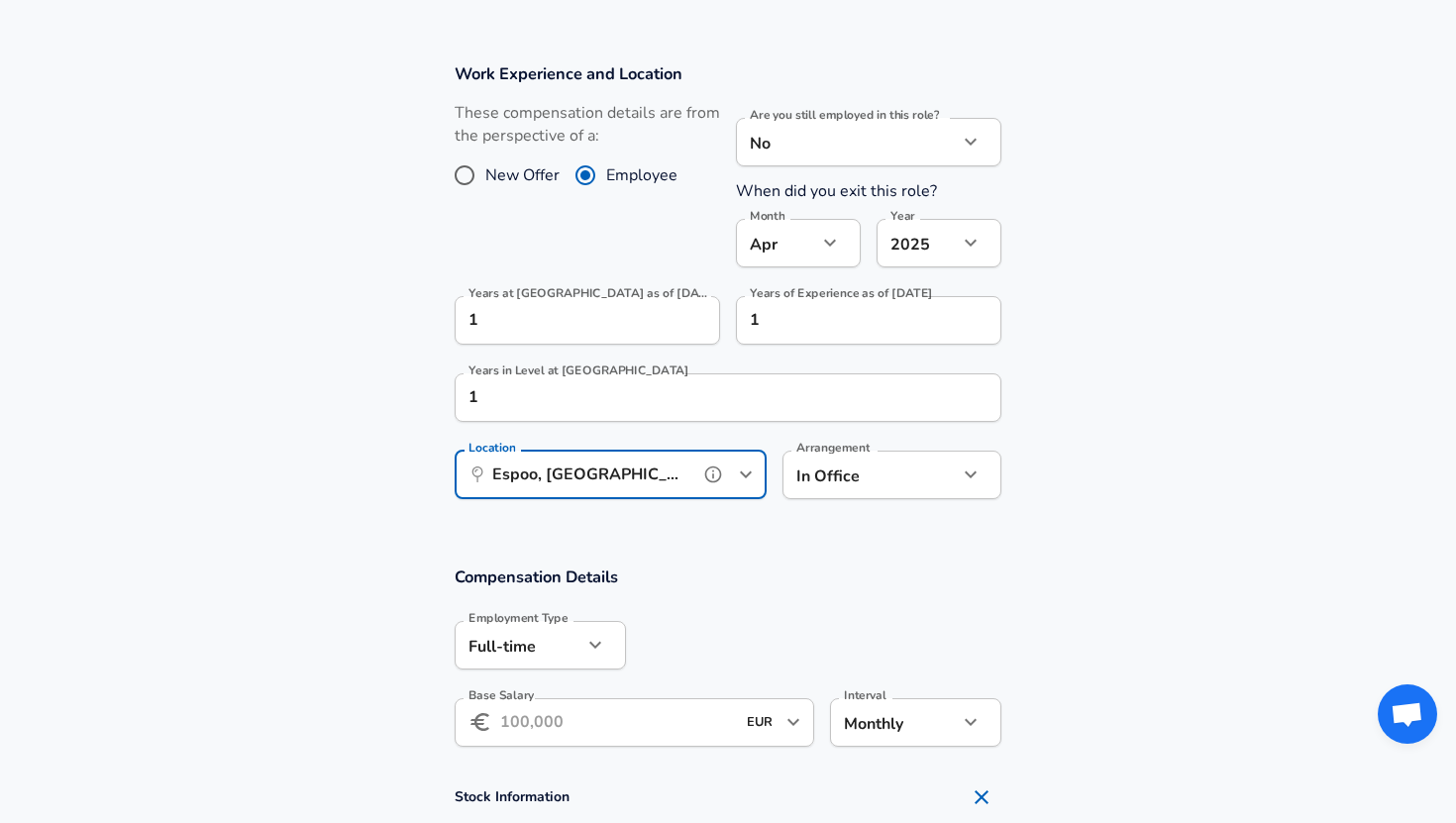 scroll, scrollTop: 828, scrollLeft: 0, axis: vertical 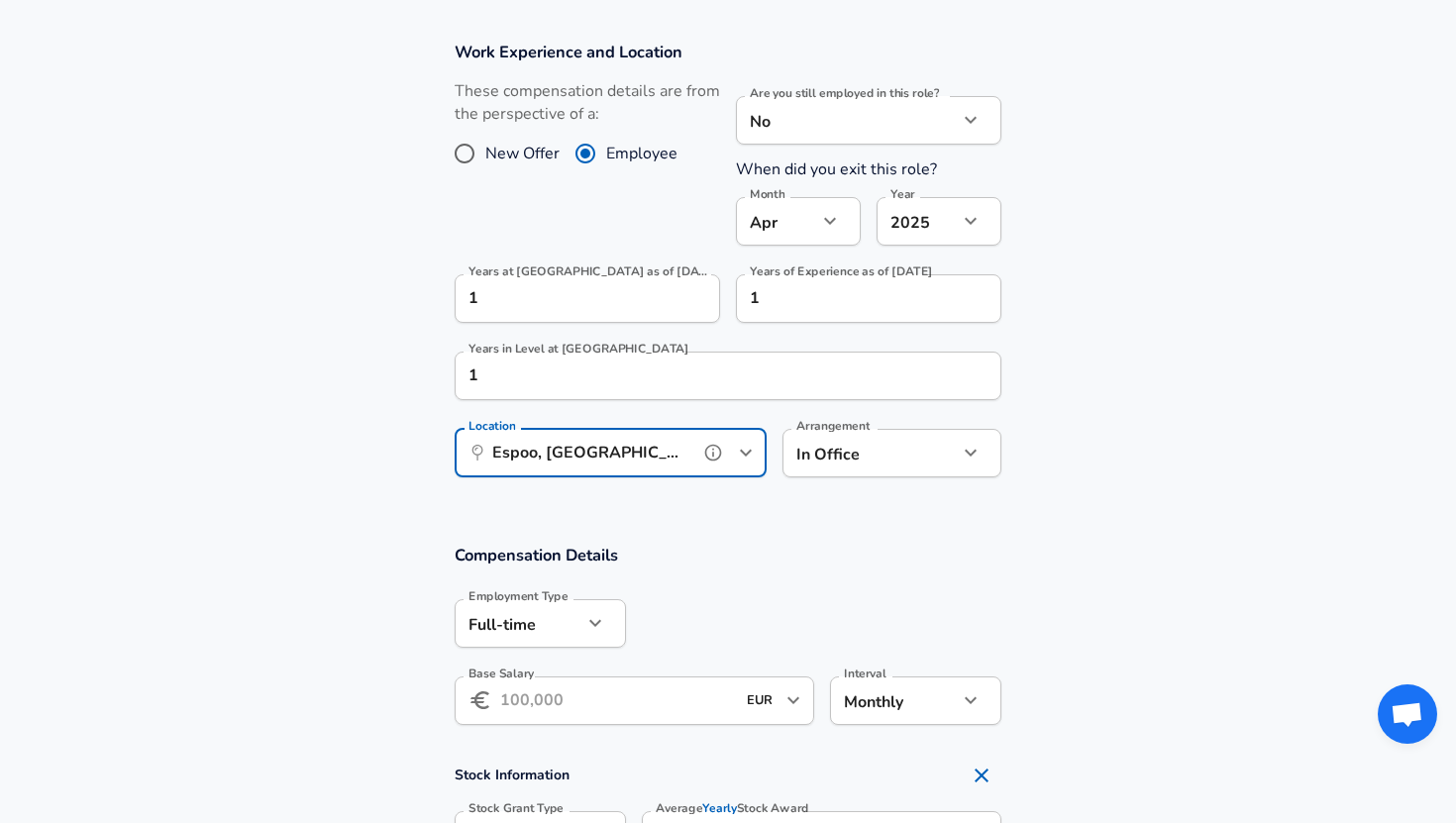 type on "Espoo, [GEOGRAPHIC_DATA], [GEOGRAPHIC_DATA]" 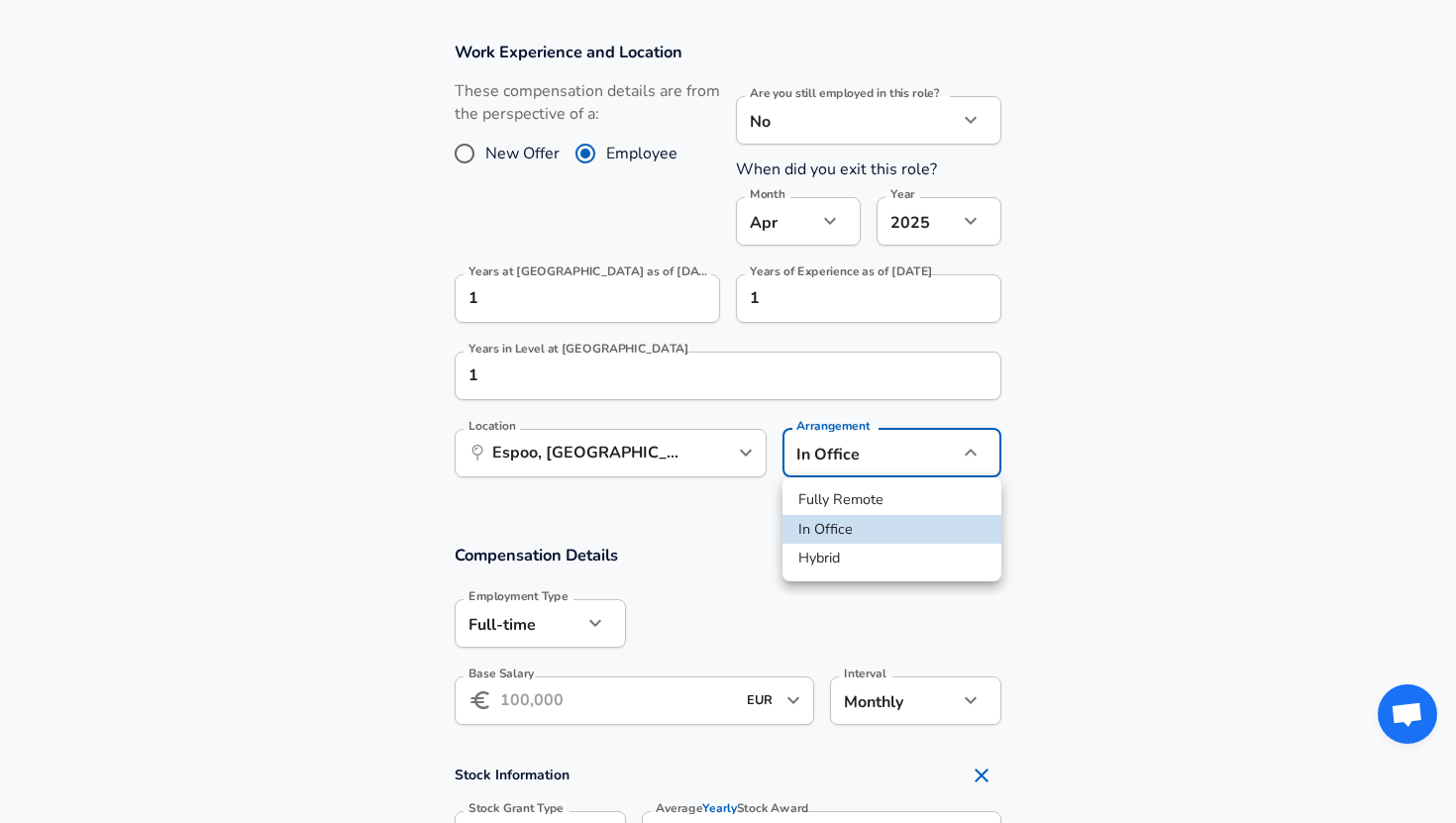click on "Restart Add Your Salary Upload your offer letter   to verify your submission Enhance Privacy and Anonymity No Automatically hides specific fields until there are enough submissions to safely display the full details.   More Details Based on your submission and the data points that we have already collected, we will automatically hide and anonymize specific fields if there aren't enough data points to remain sufficiently anonymous. Company & Title Information   Enter the company you received your offer from Company [PERSON_NAME] Company   Select the title that closest resembles your official title. This should be similar to the title that was present on your offer letter. Title Software Engineer [DEMOGRAPHIC_DATA] Title Job Family Software Engineer Job Family   Select a Specialization that best fits your role. If you can't find one, select 'Other' to enter a custom specialization Select Specialization Full Stack Full Stack Select Specialization   Level L2 Level Work Experience and Location New Offer Employee No no Month [DATE]" at bounding box center (728, -417) 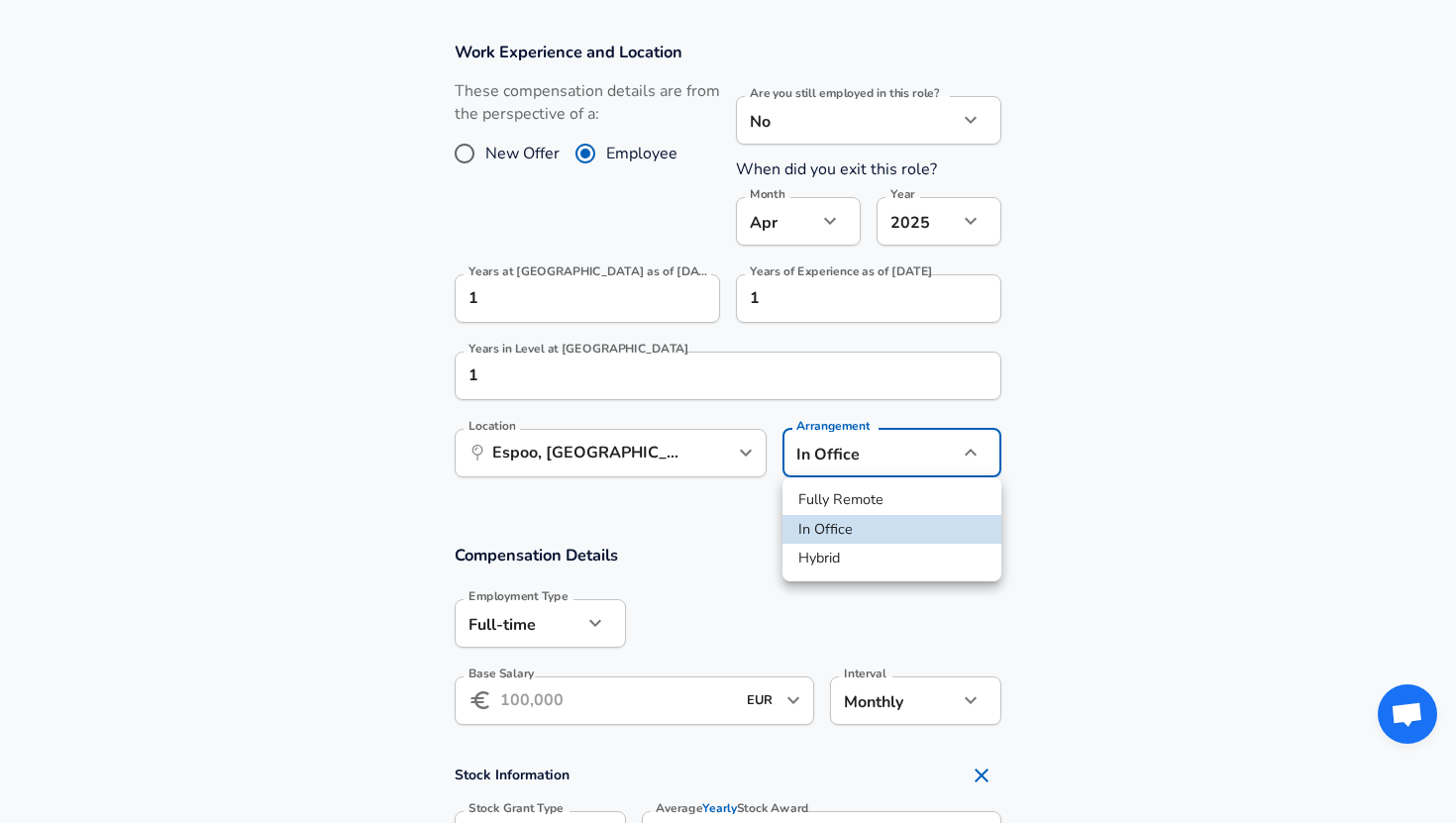 click on "Hybrid" at bounding box center (891, 559) 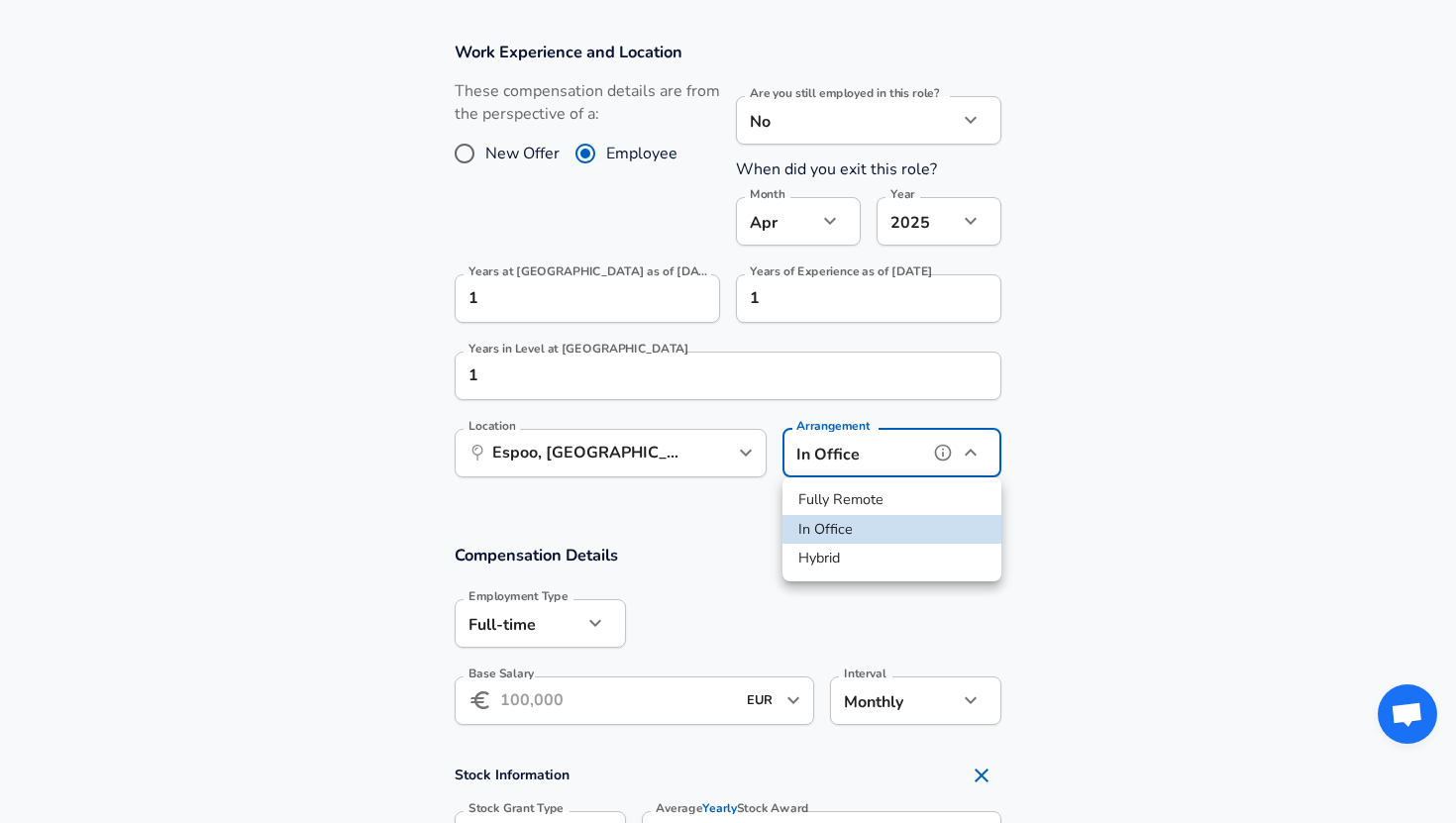 type on "hybrid" 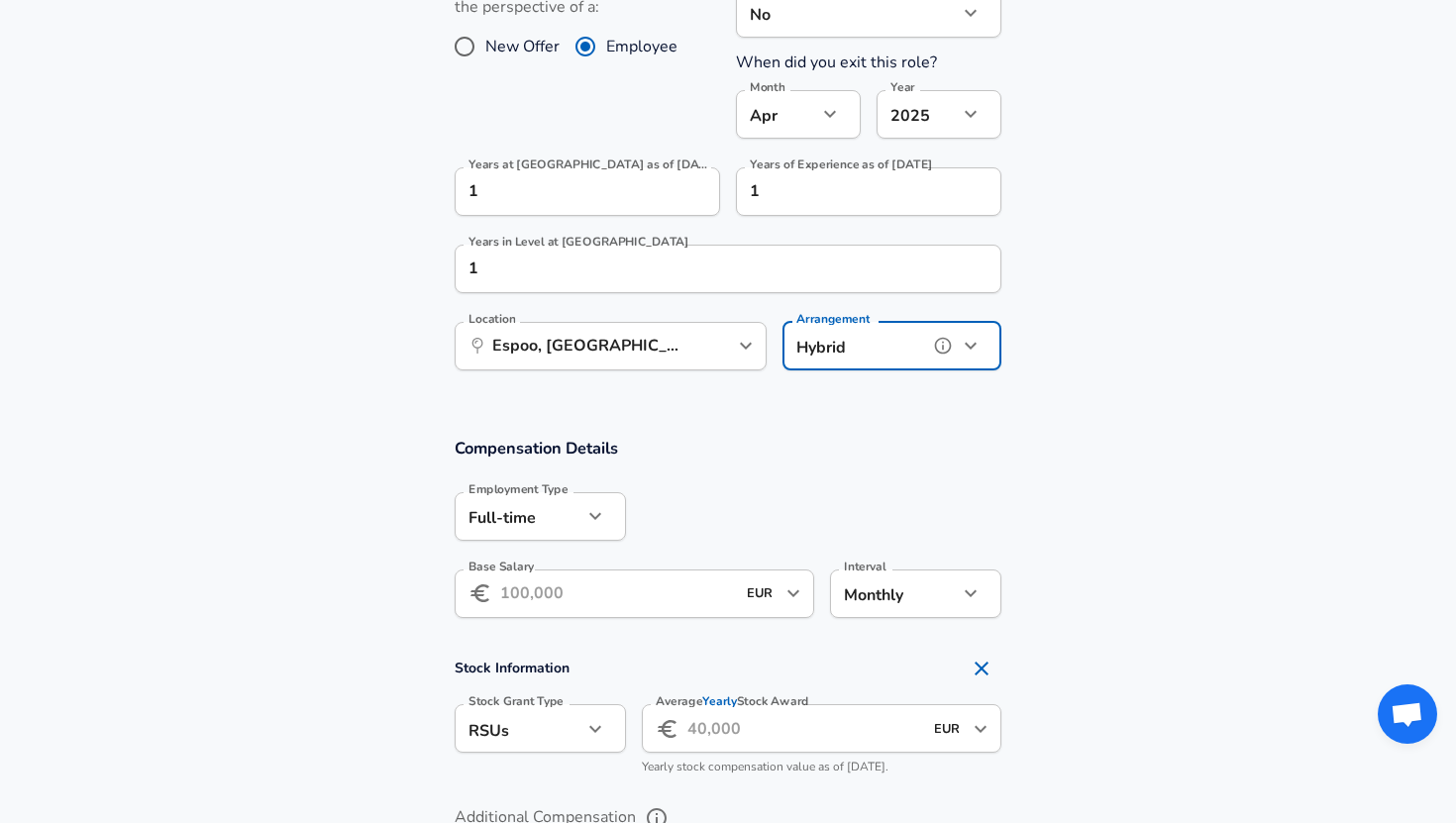 scroll, scrollTop: 943, scrollLeft: 0, axis: vertical 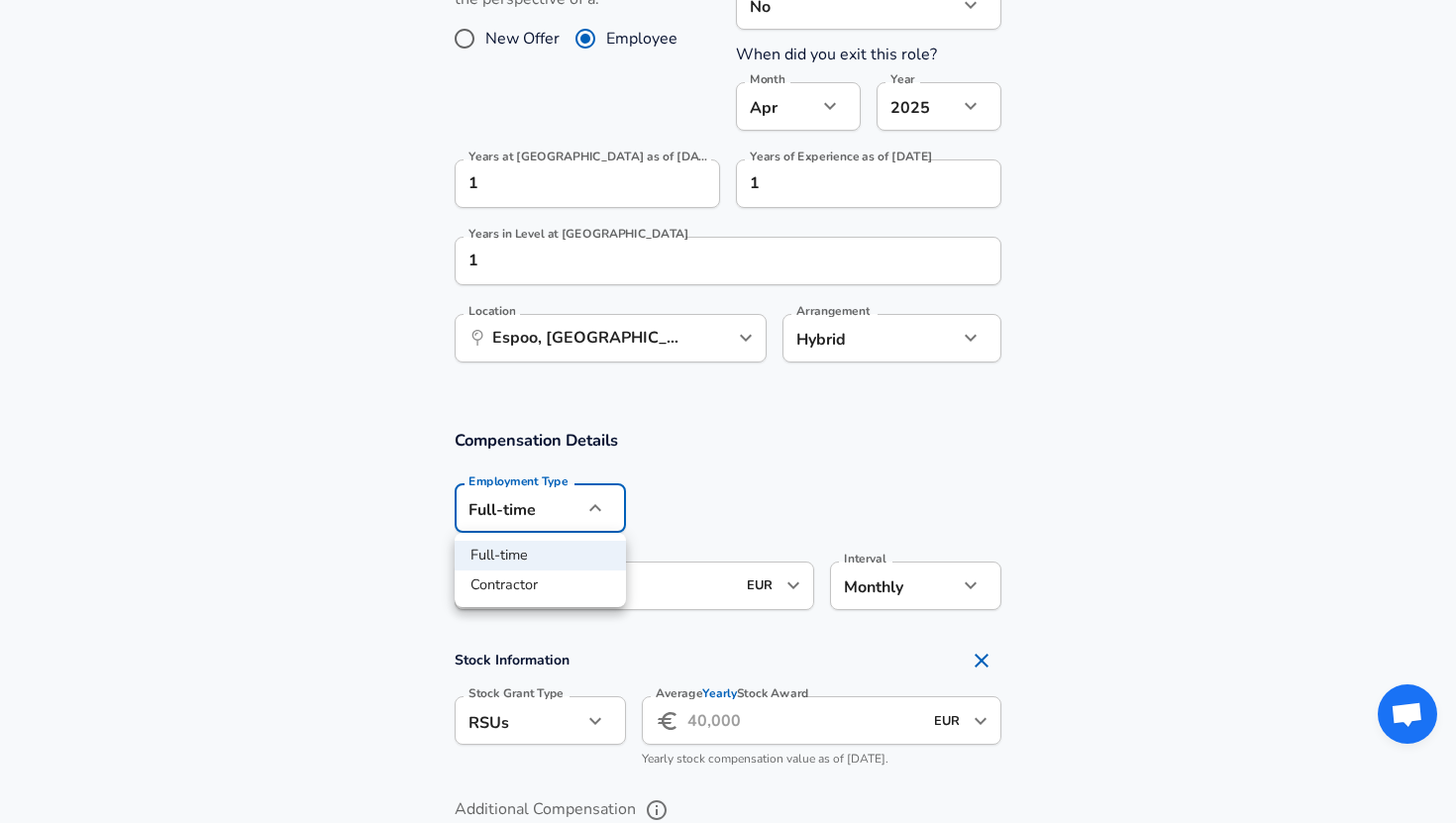 click on "Restart Add Your Salary Upload your offer letter   to verify your submission Enhance Privacy and Anonymity No Automatically hides specific fields until there are enough submissions to safely display the full details.   More Details Based on your submission and the data points that we have already collected, we will automatically hide and anonymize specific fields if there aren't enough data points to remain sufficiently anonymous. Company & Title Information   Enter the company you received your offer from Company [PERSON_NAME] Company   Select the title that closest resembles your official title. This should be similar to the title that was present on your offer letter. Title Software Engineer [DEMOGRAPHIC_DATA] Title Job Family Software Engineer Job Family   Select a Specialization that best fits your role. If you can't find one, select 'Other' to enter a custom specialization Select Specialization Full Stack Full Stack Select Specialization   Level L2 Level Work Experience and Location New Offer Employee No no Month [DATE]" at bounding box center [728, -532] 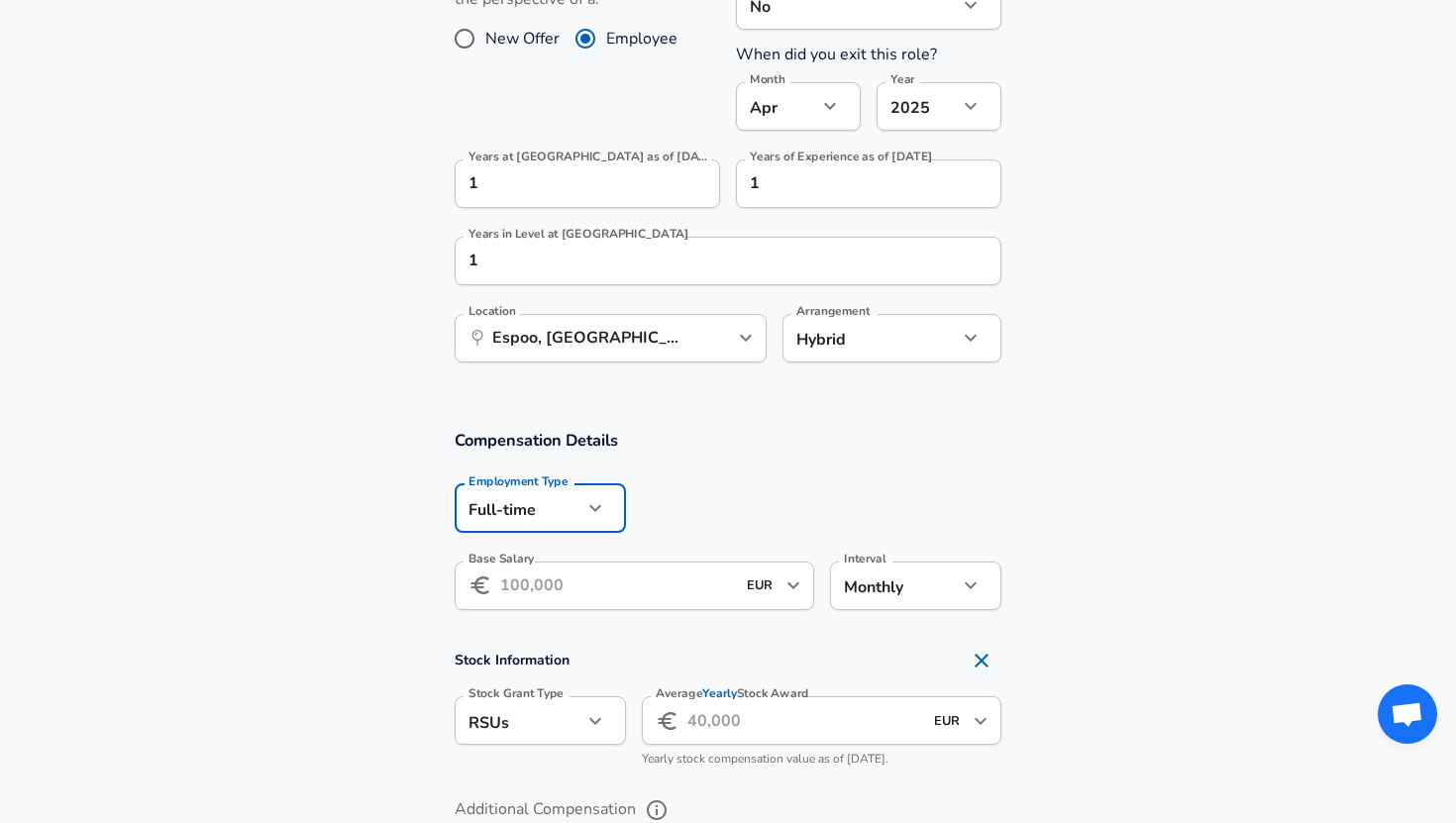 click on "Restart Add Your Salary Upload your offer letter   to verify your submission Enhance Privacy and Anonymity No Automatically hides specific fields until there are enough submissions to safely display the full details.   More Details Based on your submission and the data points that we have already collected, we will automatically hide and anonymize specific fields if there aren't enough data points to remain sufficiently anonymous. Company & Title Information   Enter the company you received your offer from Company [PERSON_NAME] Company   Select the title that closest resembles your official title. This should be similar to the title that was present on your offer letter. Title Software Engineer [DEMOGRAPHIC_DATA] Title Job Family Software Engineer Job Family   Select a Specialization that best fits your role. If you can't find one, select 'Other' to enter a custom specialization Select Specialization Full Stack Full Stack Select Specialization   Level L2 Level Work Experience and Location New Offer Employee No no Month [DATE]" at bounding box center [728, -532] 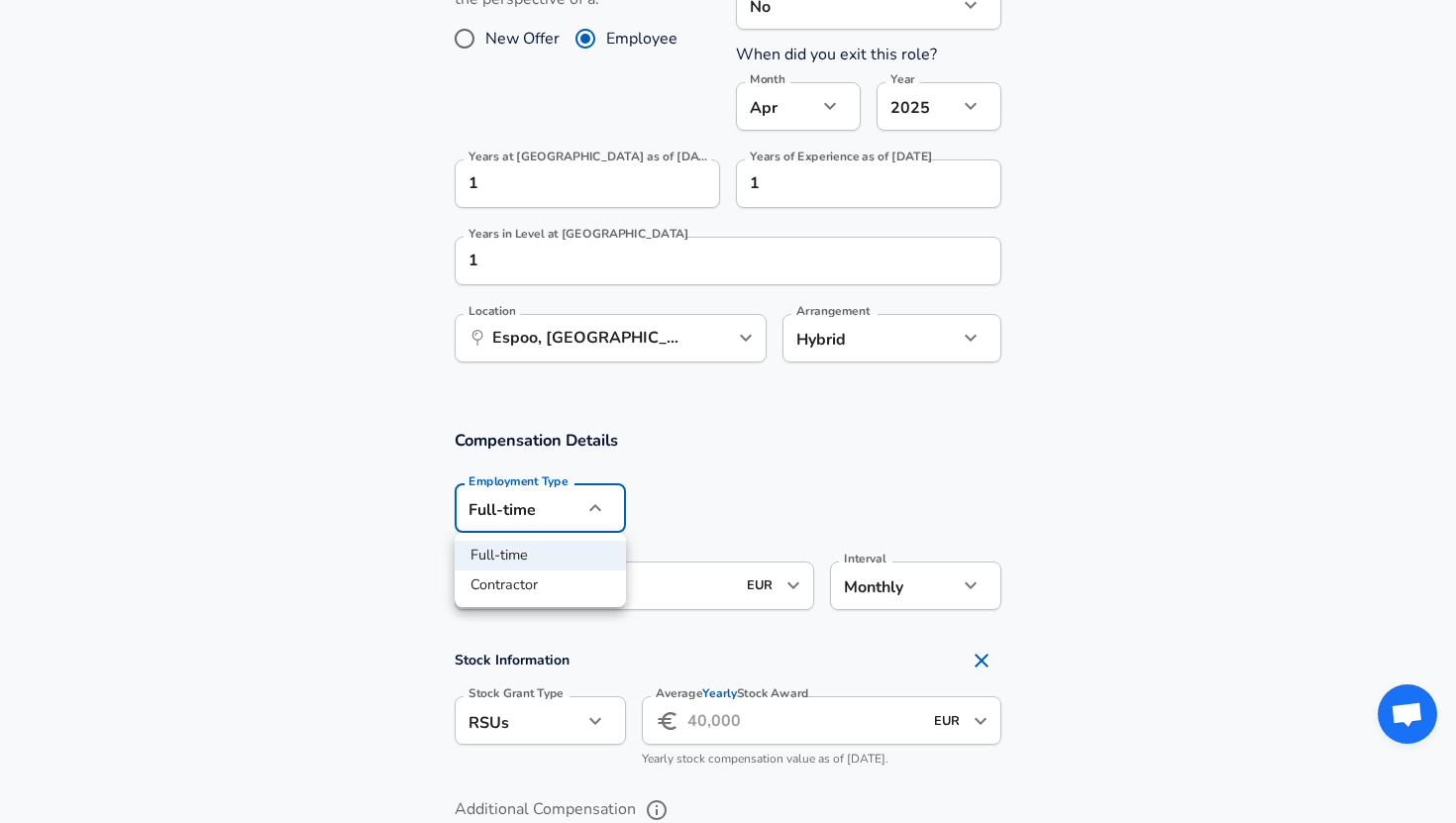 click on "Contractor" at bounding box center [540, 585] 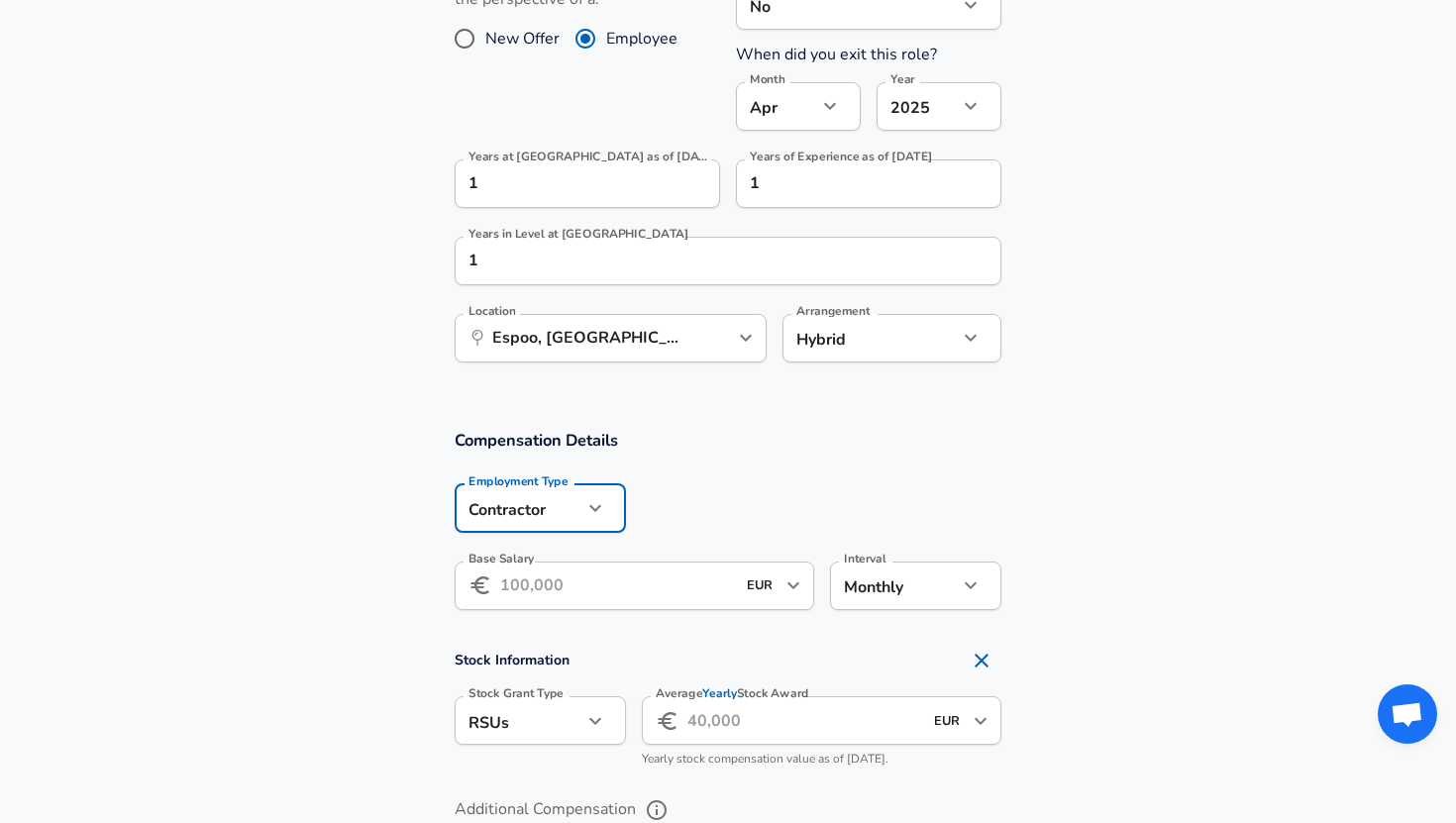 click on "Restart Add Your Salary Upload your offer letter   to verify your submission Enhance Privacy and Anonymity No Automatically hides specific fields until there are enough submissions to safely display the full details.   More Details Based on your submission and the data points that we have already collected, we will automatically hide and anonymize specific fields if there aren't enough data points to remain sufficiently anonymous. Company & Title Information   Enter the company you received your offer from Company [PERSON_NAME] Company   Select the title that closest resembles your official title. This should be similar to the title that was present on your offer letter. Title Software Engineer [DEMOGRAPHIC_DATA] Title Job Family Software Engineer Job Family   Select a Specialization that best fits your role. If you can't find one, select 'Other' to enter a custom specialization Select Specialization Full Stack Full Stack Select Specialization   Level L2 Level Work Experience and Location New Offer Employee No no Month [DATE]" at bounding box center (728, -532) 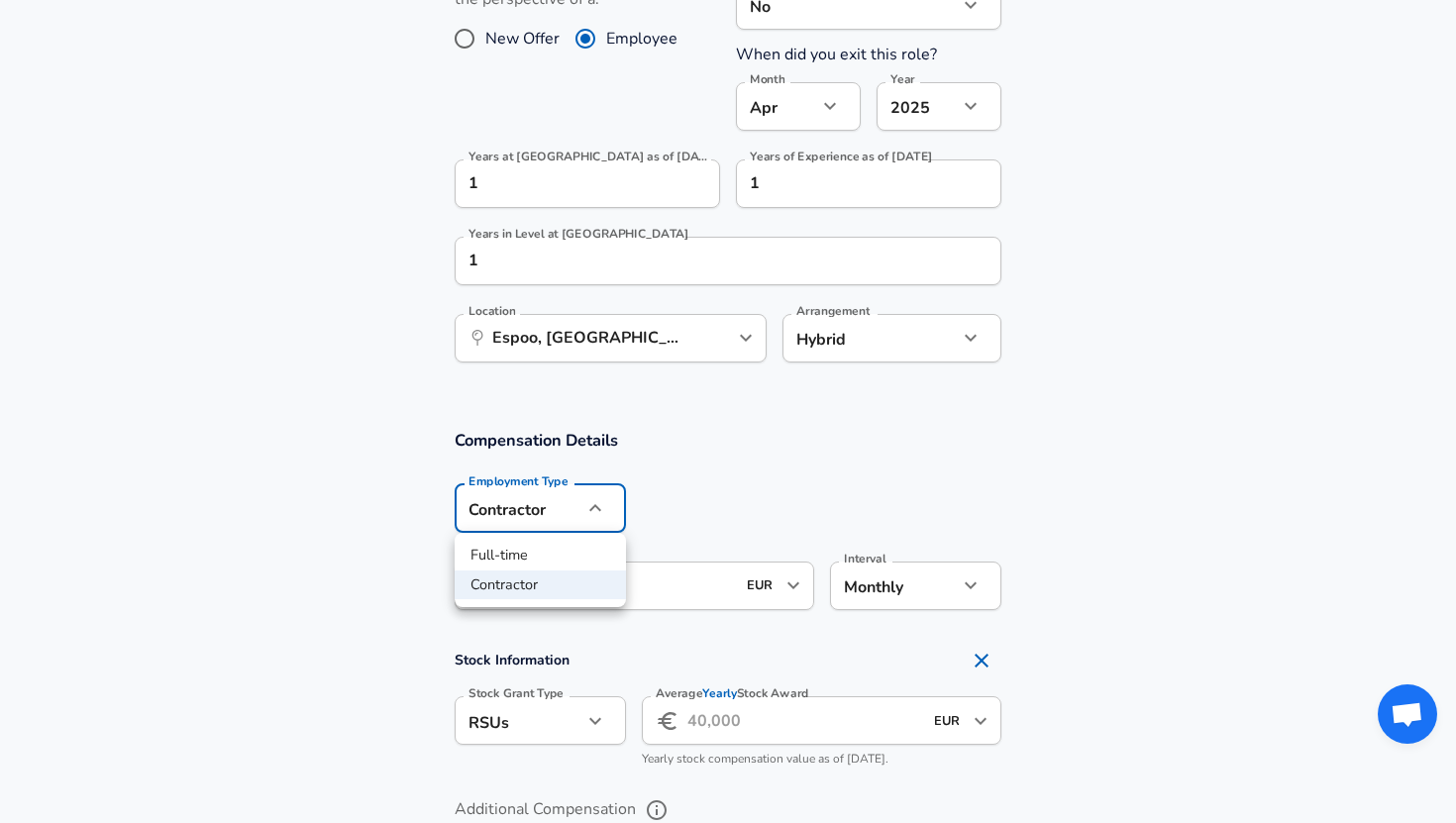 click on "Full-time Contractor" at bounding box center (540, 569) 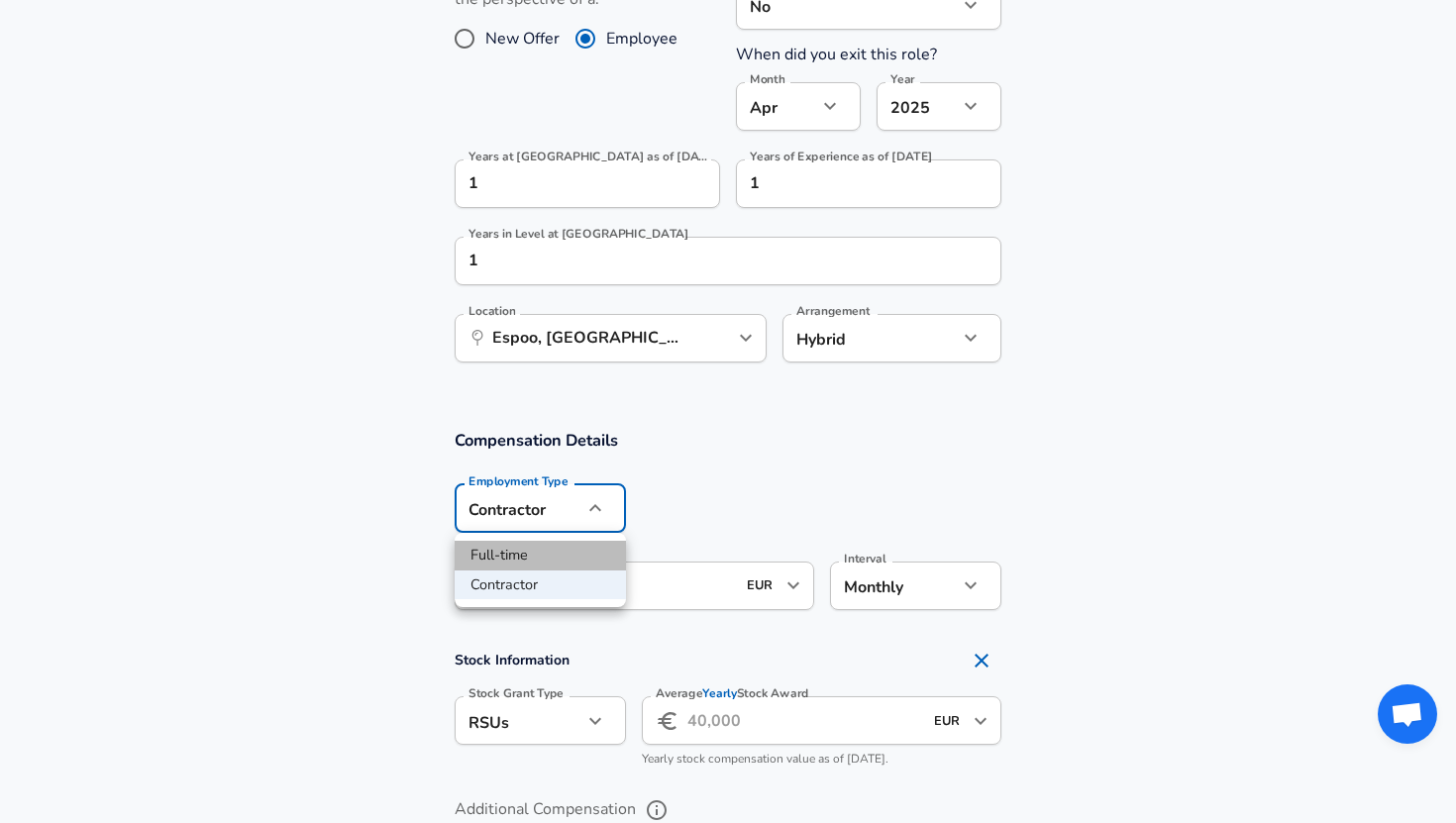 click on "Full-time" at bounding box center (540, 556) 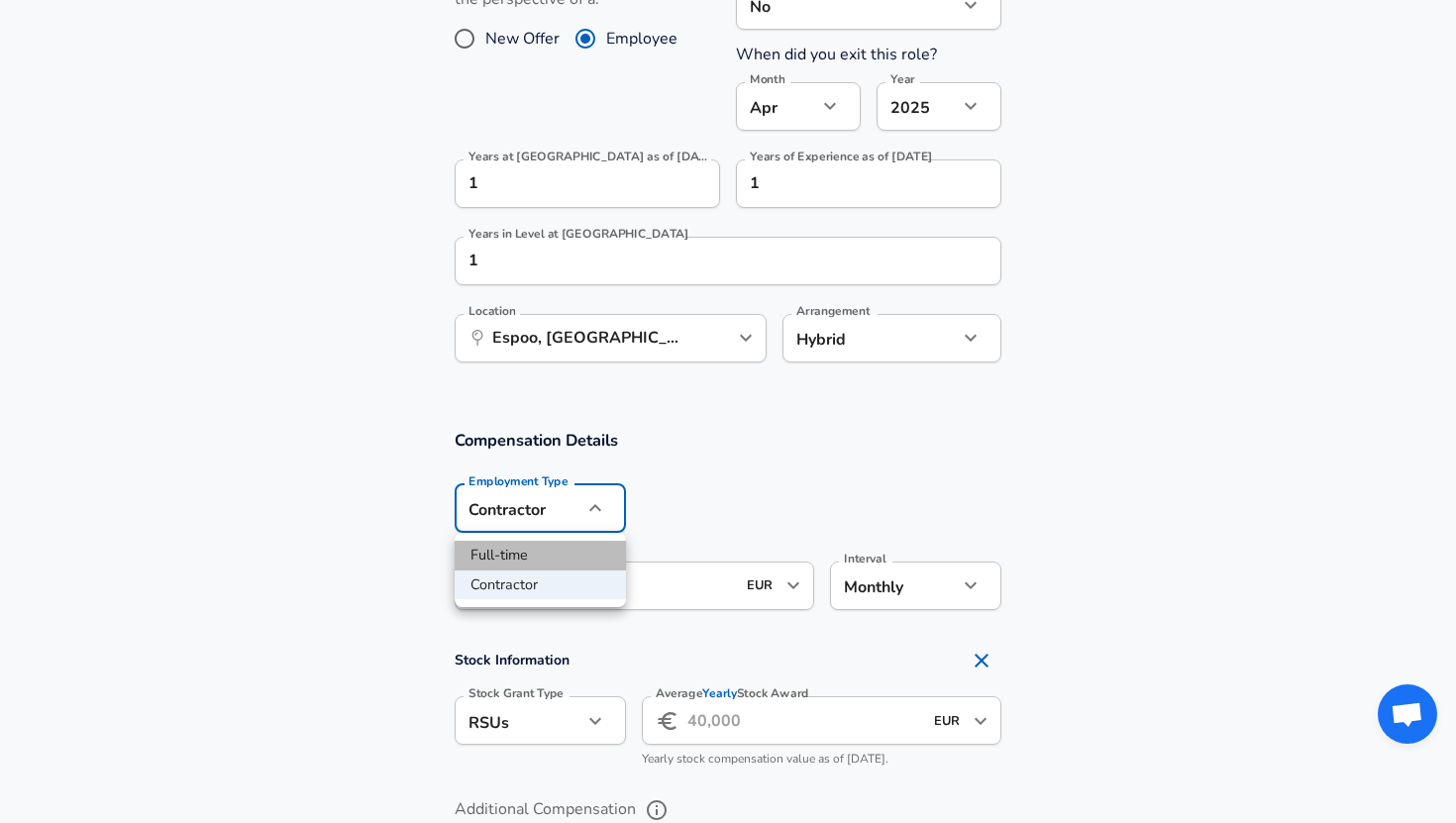 type on "full_time" 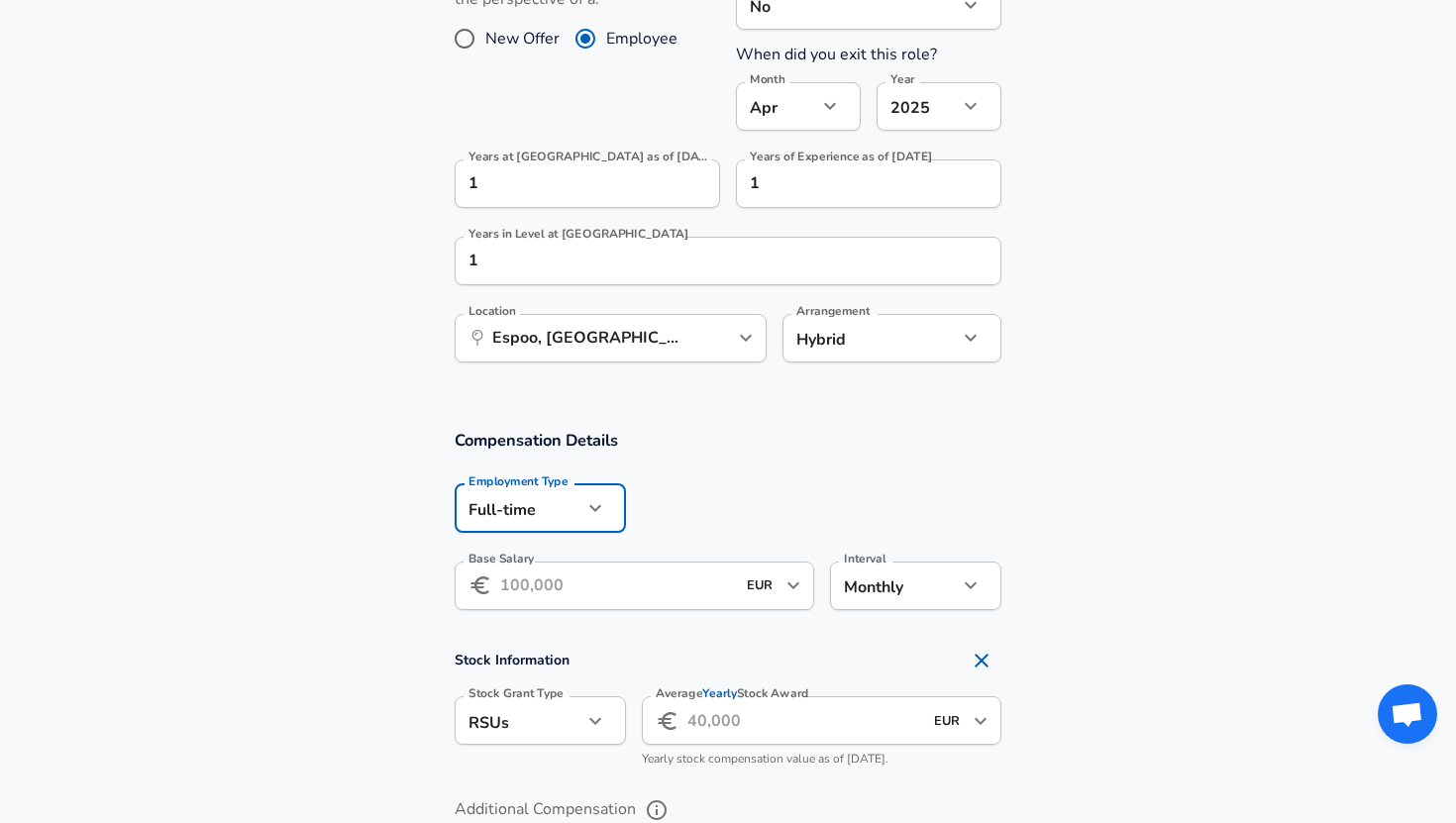 click on "Base Salary" at bounding box center [617, 585] 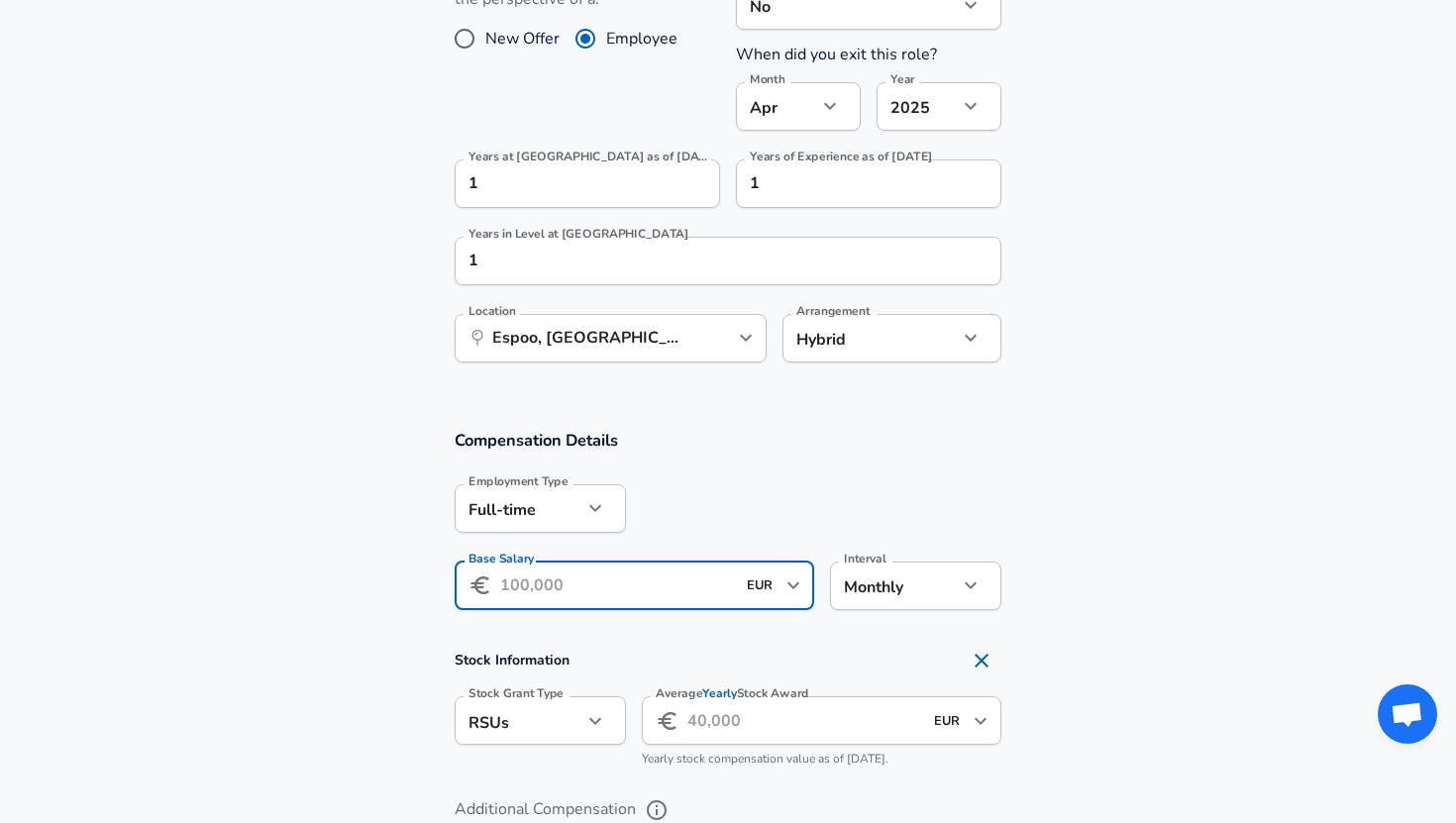 click on "Restart Add Your Salary Upload your offer letter   to verify your submission Enhance Privacy and Anonymity No Automatically hides specific fields until there are enough submissions to safely display the full details.   More Details Based on your submission and the data points that we have already collected, we will automatically hide and anonymize specific fields if there aren't enough data points to remain sufficiently anonymous. Company & Title Information   Enter the company you received your offer from Company [PERSON_NAME] Company   Select the title that closest resembles your official title. This should be similar to the title that was present on your offer letter. Title Software Engineer [DEMOGRAPHIC_DATA] Title Job Family Software Engineer Job Family   Select a Specialization that best fits your role. If you can't find one, select 'Other' to enter a custom specialization Select Specialization Full Stack Full Stack Select Specialization   Level L2 Level Work Experience and Location New Offer Employee No no Month [DATE]" at bounding box center (728, -532) 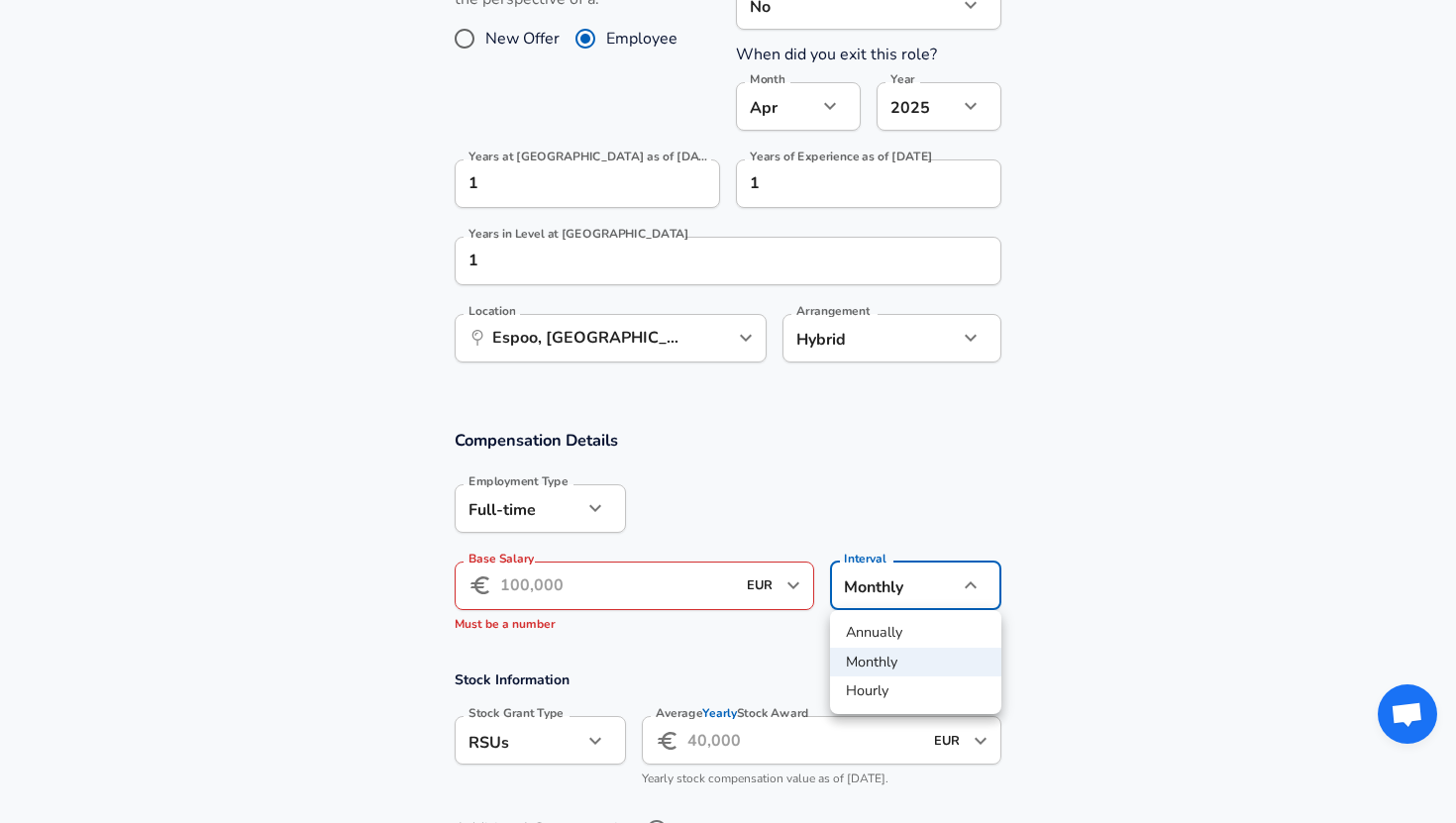 click at bounding box center [728, 411] 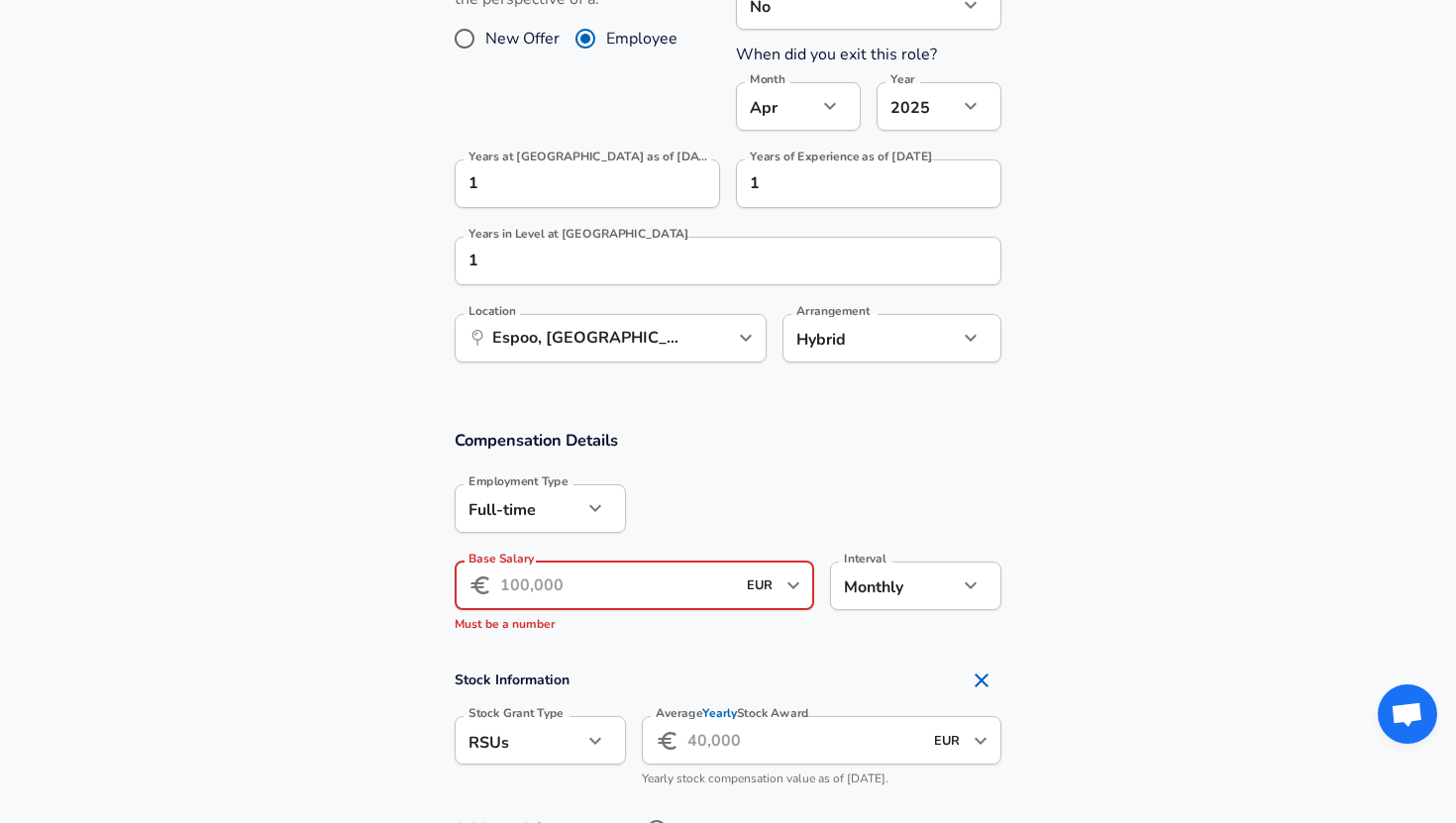 click on "Base Salary" at bounding box center [617, 585] 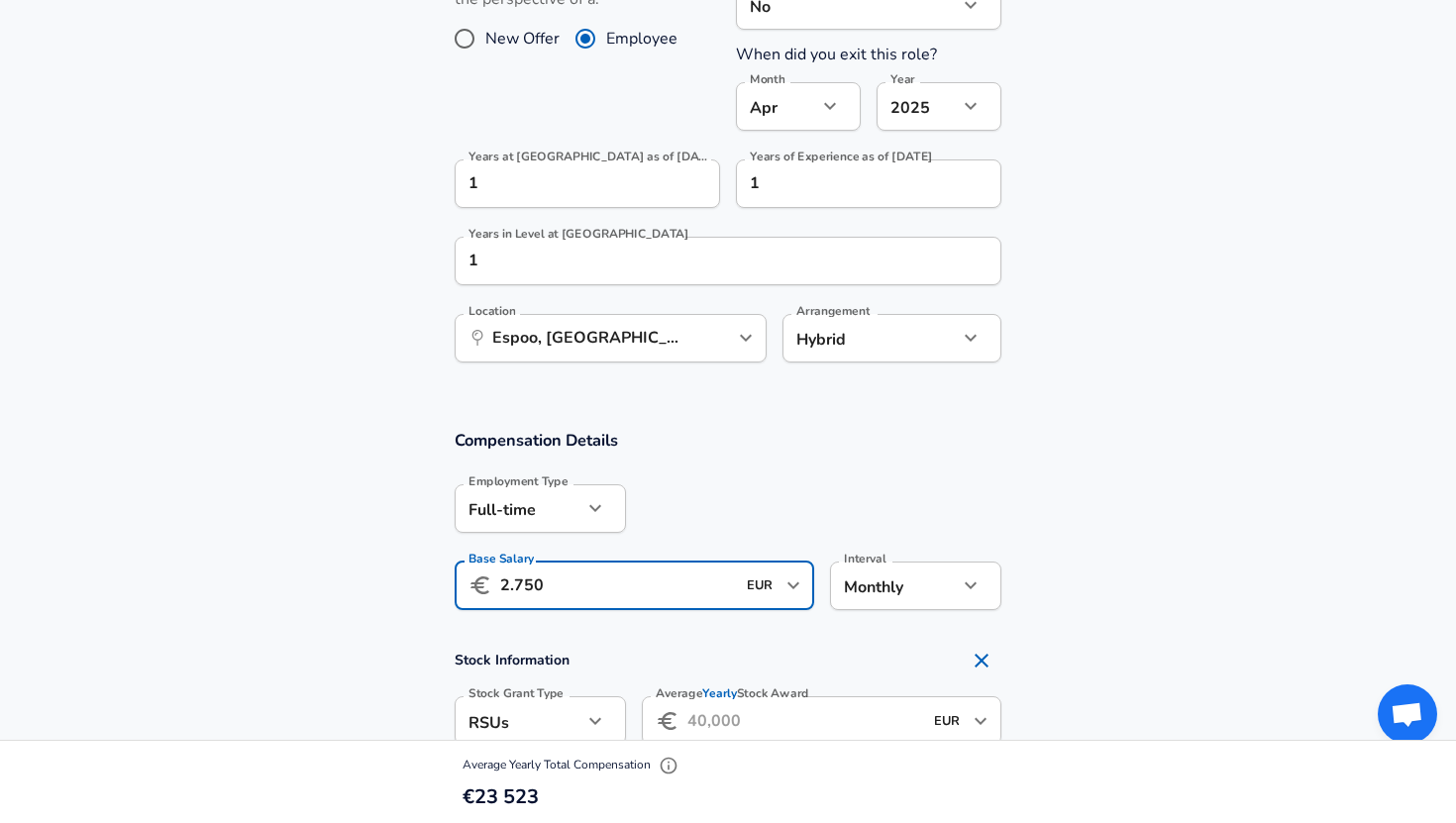 type on "2.750" 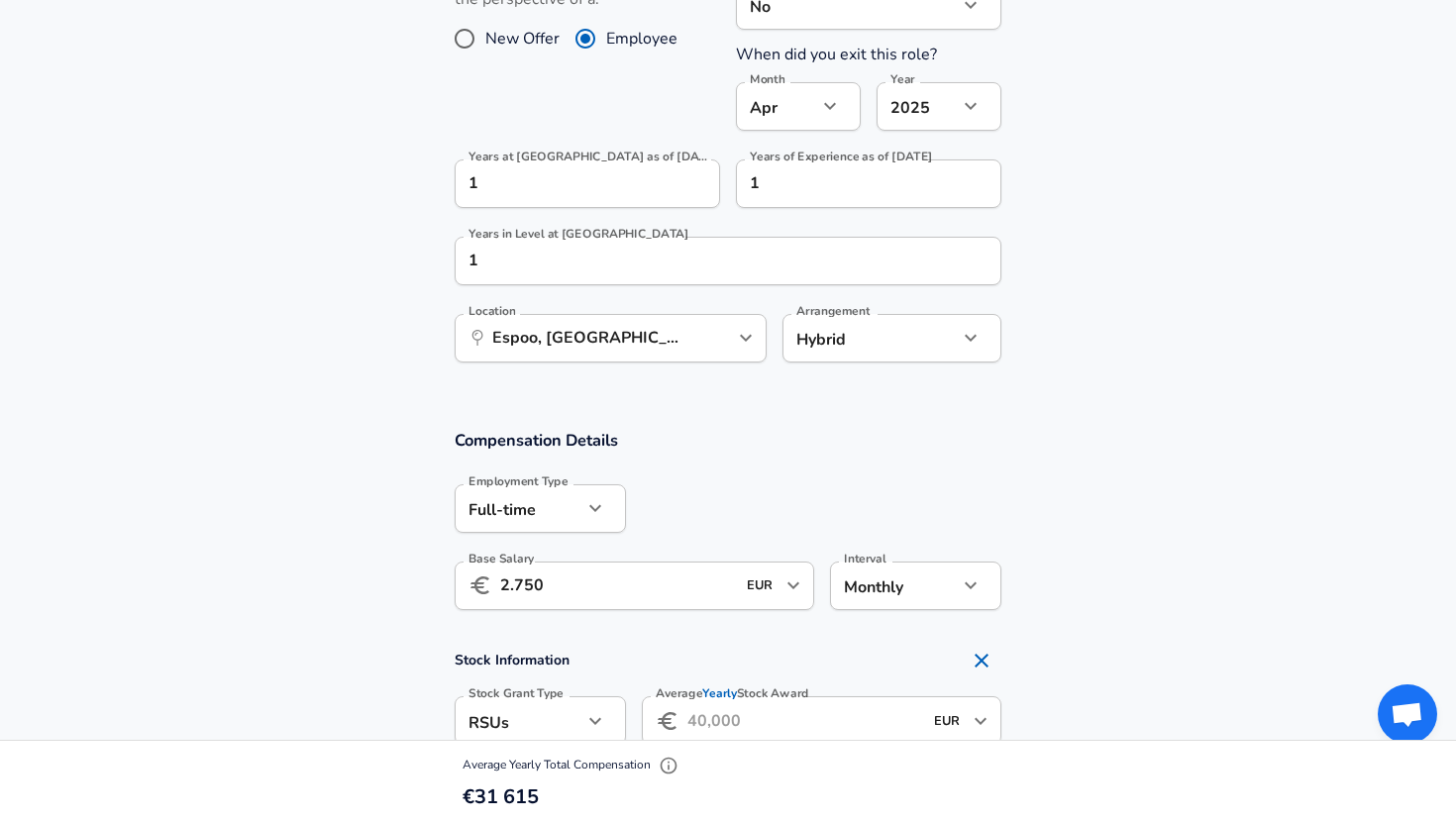 click on "Compensation Details Employment Type [DEMOGRAPHIC_DATA] full_time Employment Type Base Salary ​ 2.750 EUR ​ Base Salary Interval Monthly monthly Interval" at bounding box center (728, 526) 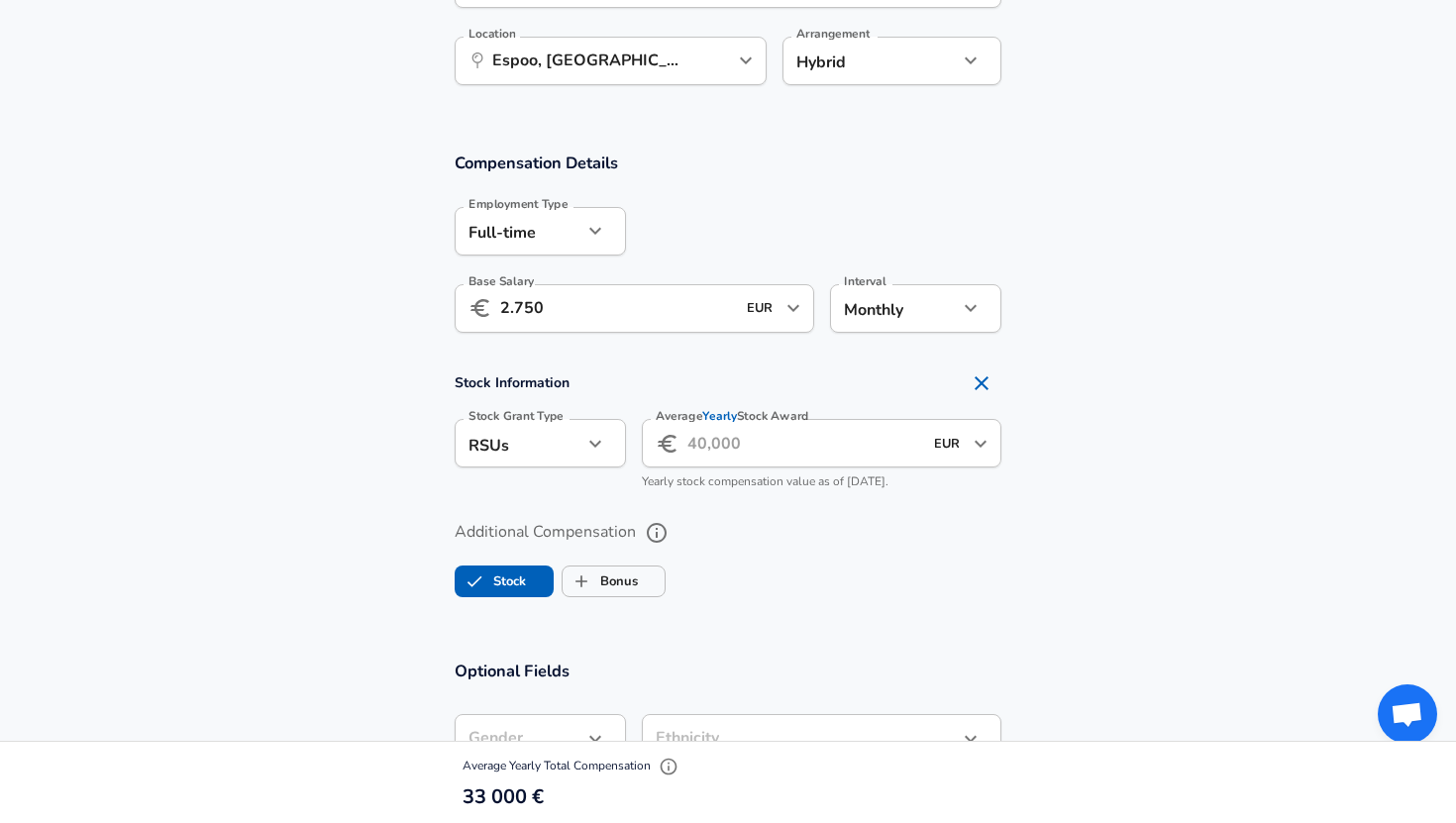 scroll, scrollTop: 1223, scrollLeft: 0, axis: vertical 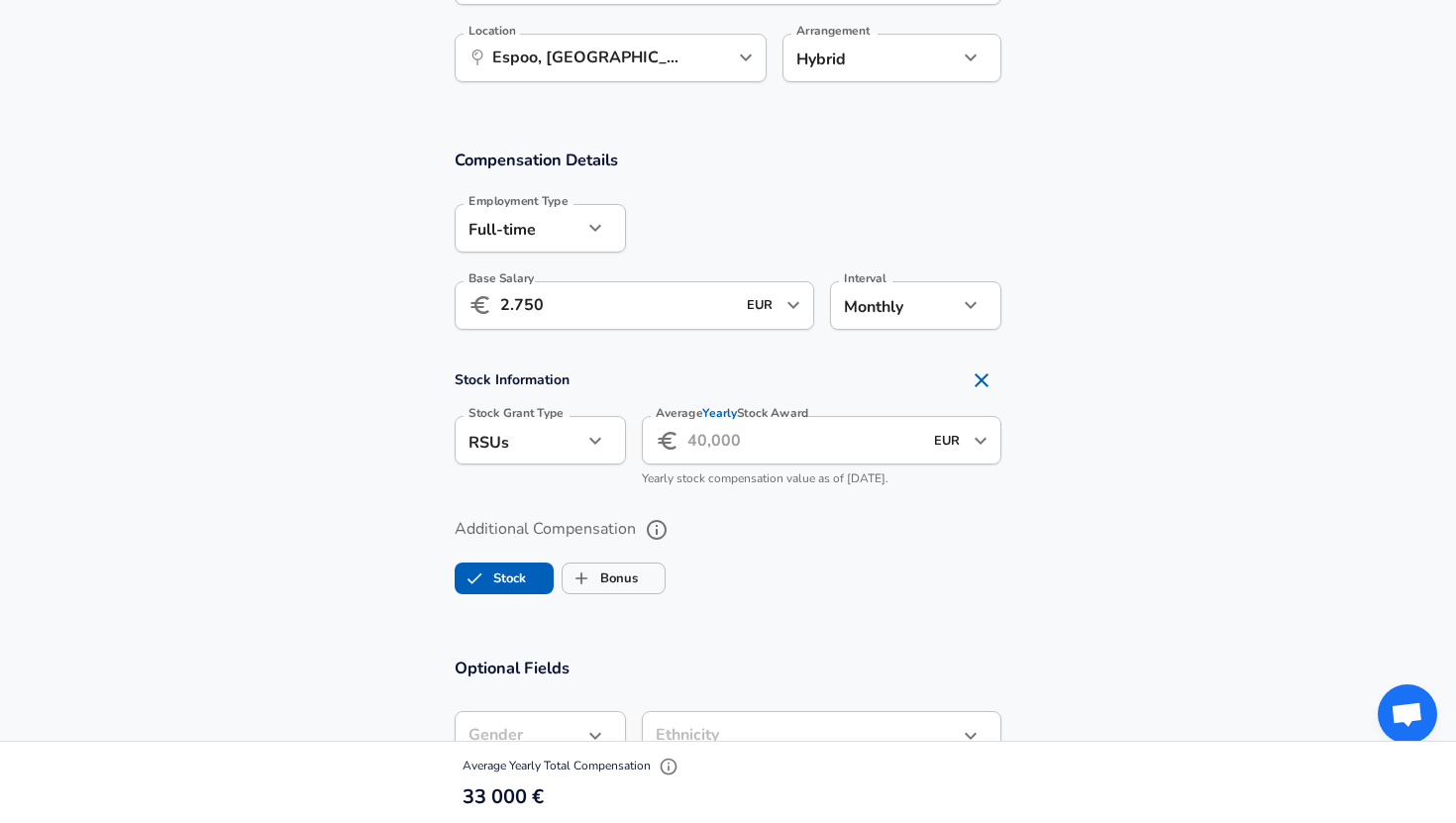 click on "Restart Add Your Salary Upload your offer letter   to verify your submission Enhance Privacy and Anonymity No Automatically hides specific fields until there are enough submissions to safely display the full details.   More Details Based on your submission and the data points that we have already collected, we will automatically hide and anonymize specific fields if there aren't enough data points to remain sufficiently anonymous. Company & Title Information   Enter the company you received your offer from Company [PERSON_NAME] Company   Select the title that closest resembles your official title. This should be similar to the title that was present on your offer letter. Title Software Engineer [DEMOGRAPHIC_DATA] Title Job Family Software Engineer Job Family   Select a Specialization that best fits your role. If you can't find one, select 'Other' to enter a custom specialization Select Specialization Full Stack Full Stack Select Specialization   Level L2 Level Work Experience and Location New Offer Employee No no Month [DATE]" at bounding box center (728, -812) 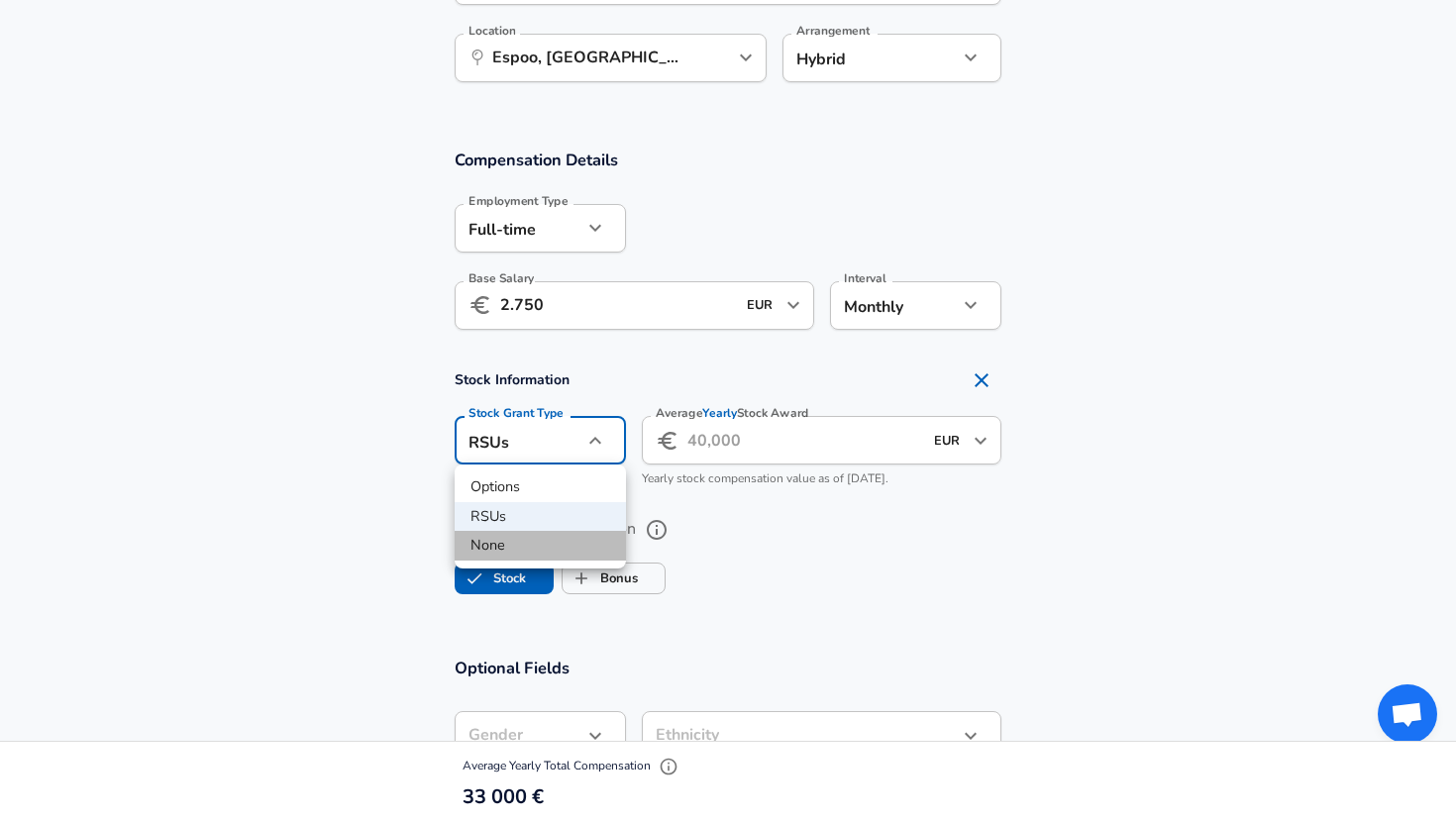 click on "None" at bounding box center [540, 546] 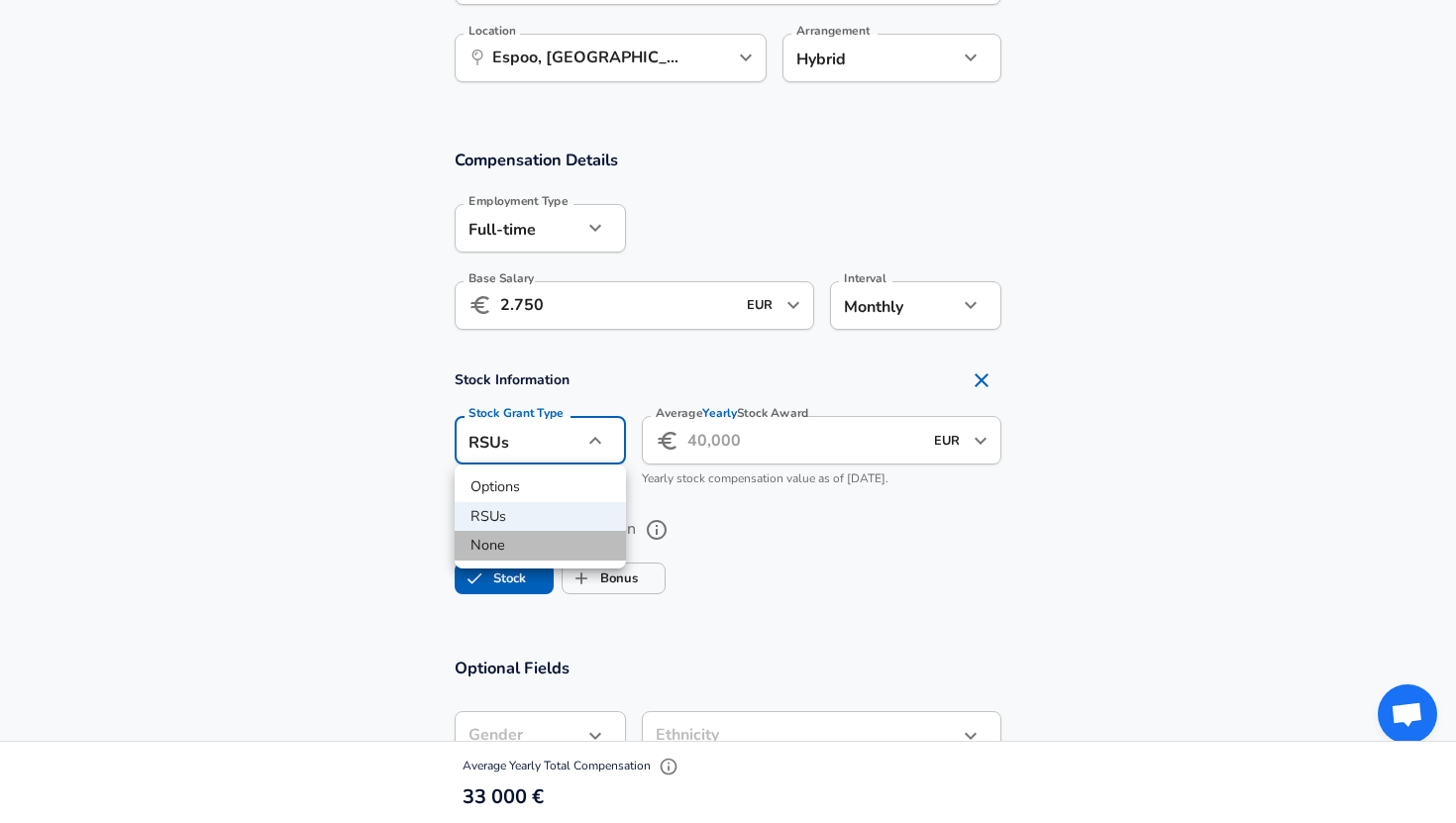 type on "none" 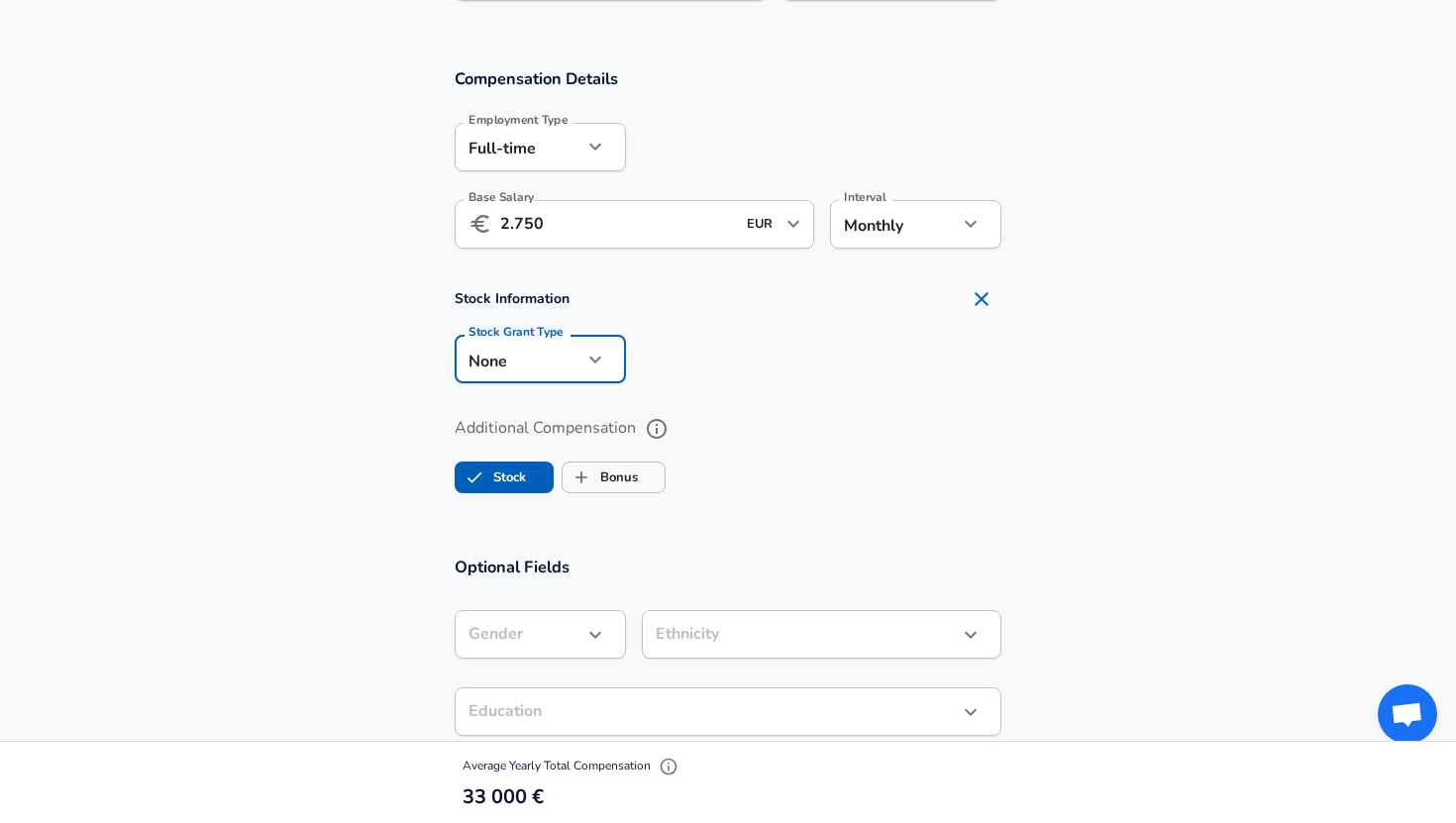 scroll, scrollTop: 1367, scrollLeft: 0, axis: vertical 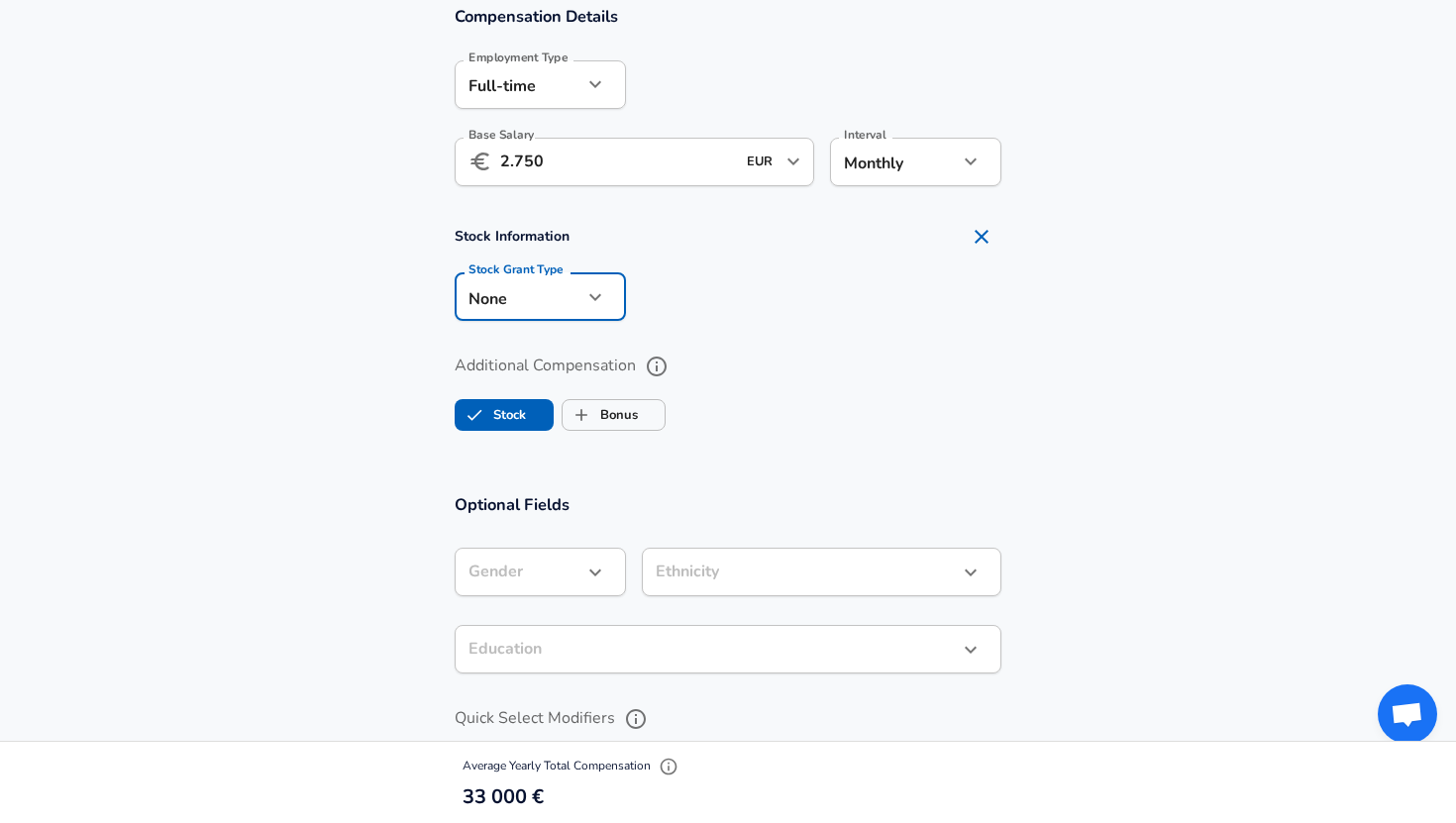 click on "Stock" at bounding box center [490, 415] 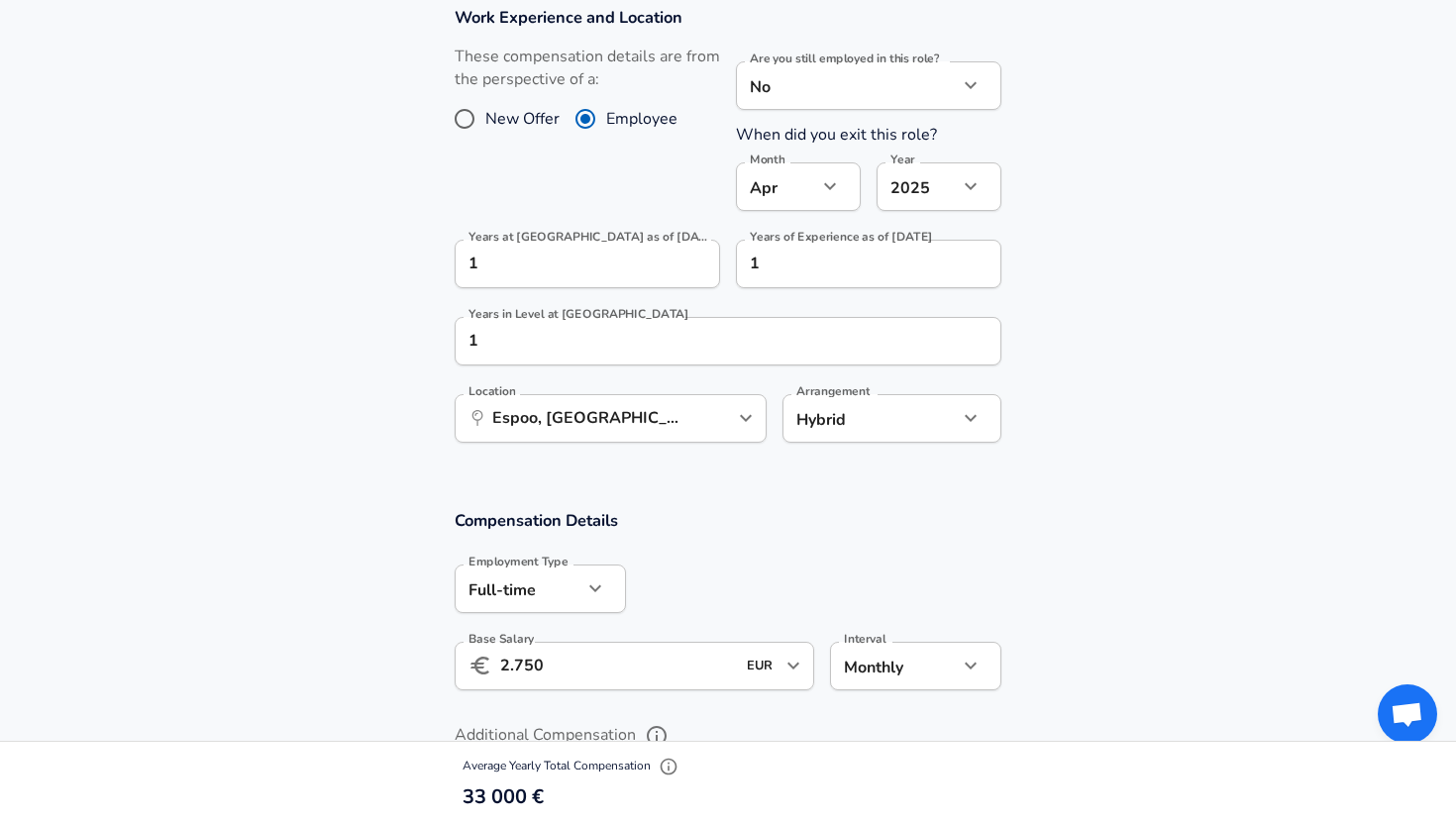 scroll, scrollTop: 855, scrollLeft: 0, axis: vertical 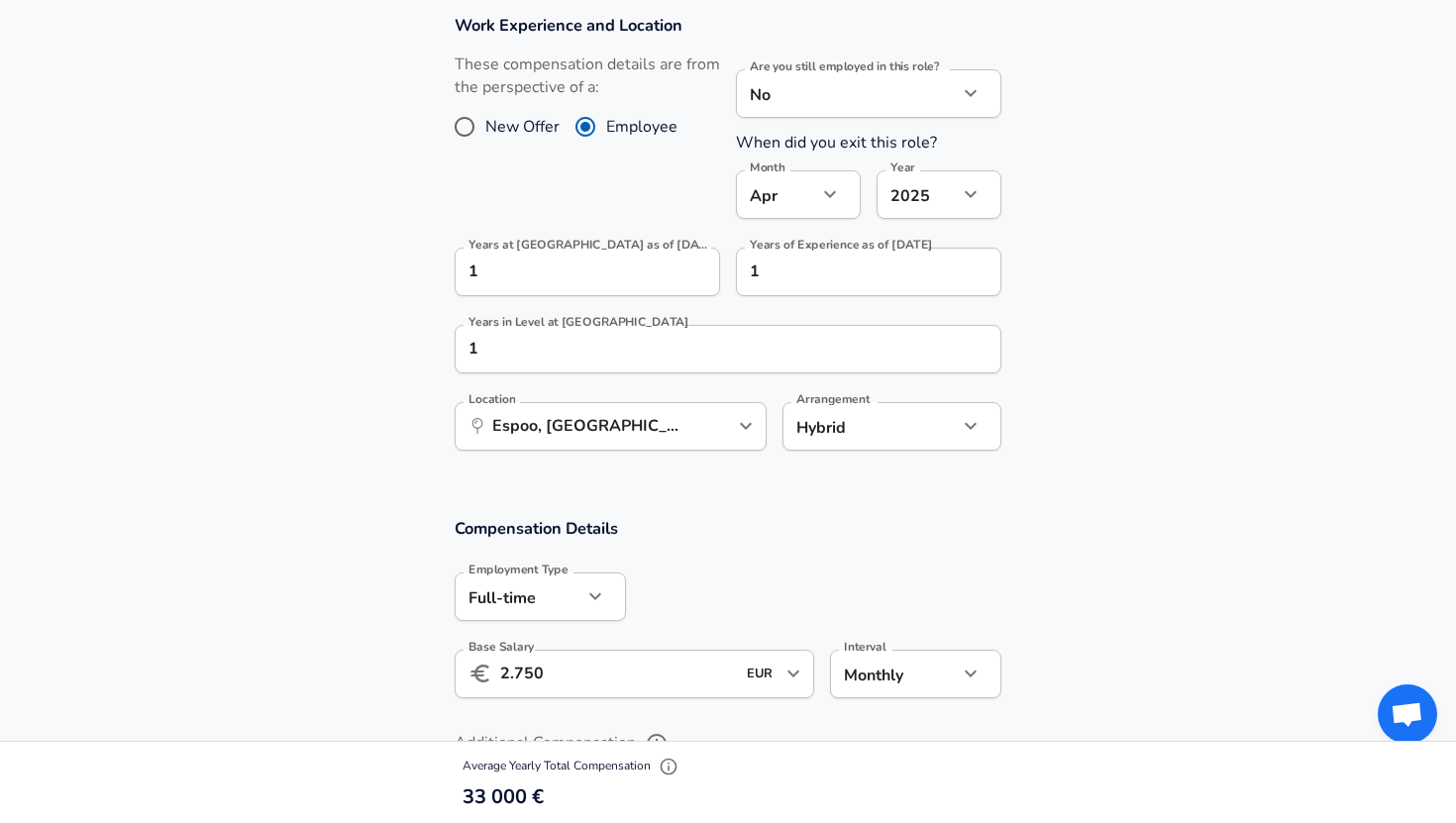click on "Restart Add Your Salary Upload your offer letter   to verify your submission Enhance Privacy and Anonymity No Automatically hides specific fields until there are enough submissions to safely display the full details.   More Details Based on your submission and the data points that we have already collected, we will automatically hide and anonymize specific fields if there aren't enough data points to remain sufficiently anonymous. Company & Title Information   Enter the company you received your offer from Company [PERSON_NAME] Company   Select the title that closest resembles your official title. This should be similar to the title that was present on your offer letter. Title Software Engineer [DEMOGRAPHIC_DATA] Title Job Family Software Engineer Job Family   Select a Specialization that best fits your role. If you can't find one, select 'Other' to enter a custom specialization Select Specialization Full Stack Full Stack Select Specialization   Level L2 Level Work Experience and Location New Offer Employee No no Month [DATE]" at bounding box center (728, -444) 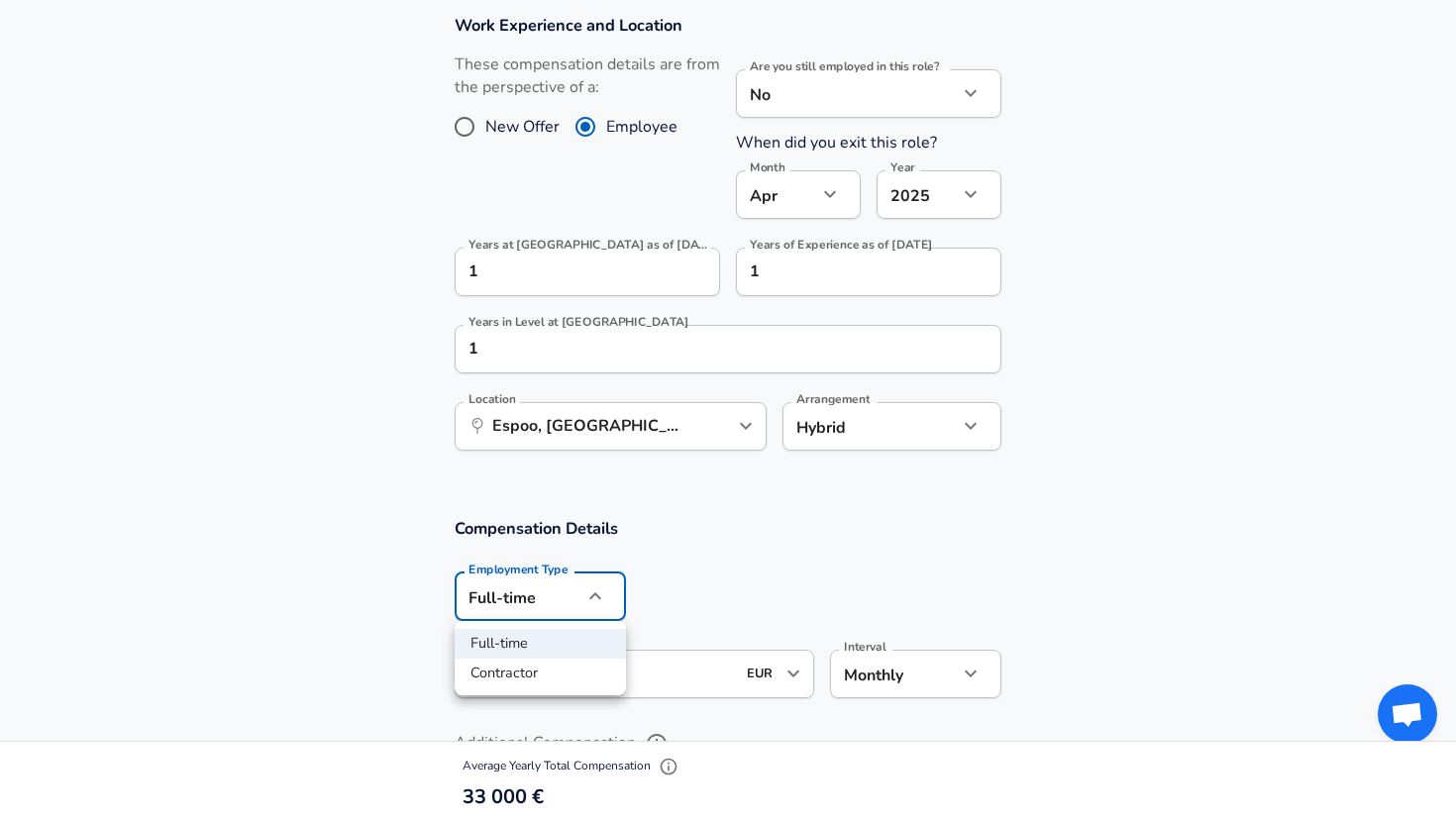 click on "Contractor" at bounding box center [540, 673] 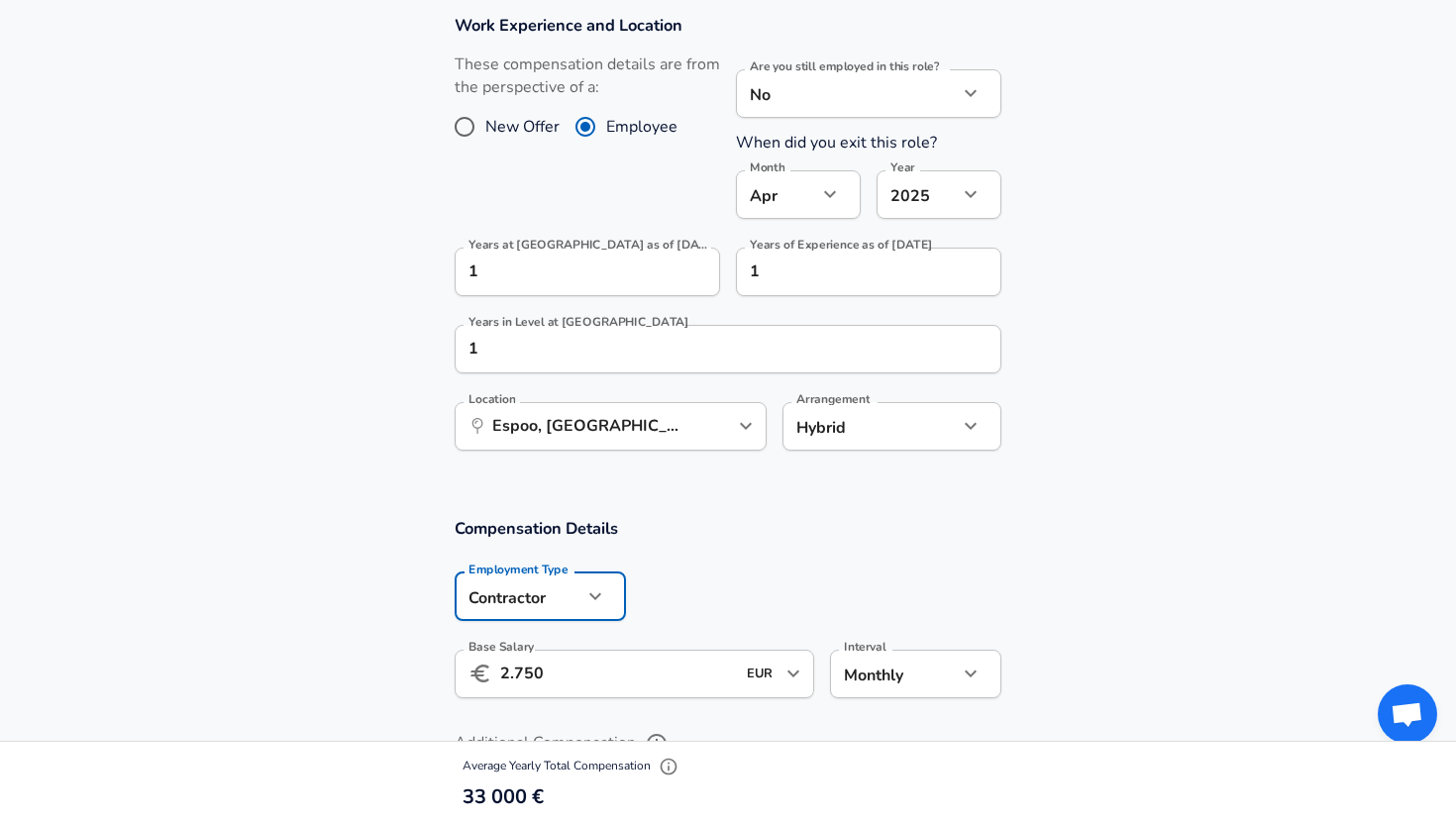 click on "Restart Add Your Salary Upload your offer letter   to verify your submission Enhance Privacy and Anonymity No Automatically hides specific fields until there are enough submissions to safely display the full details.   More Details Based on your submission and the data points that we have already collected, we will automatically hide and anonymize specific fields if there aren't enough data points to remain sufficiently anonymous. Company & Title Information   Enter the company you received your offer from Company [PERSON_NAME] Company   Select the title that closest resembles your official title. This should be similar to the title that was present on your offer letter. Title Software Engineer [DEMOGRAPHIC_DATA] Title Job Family Software Engineer Job Family   Select a Specialization that best fits your role. If you can't find one, select 'Other' to enter a custom specialization Select Specialization Full Stack Full Stack Select Specialization   Level L2 Level Work Experience and Location New Offer Employee No no Month [DATE]" at bounding box center [728, -444] 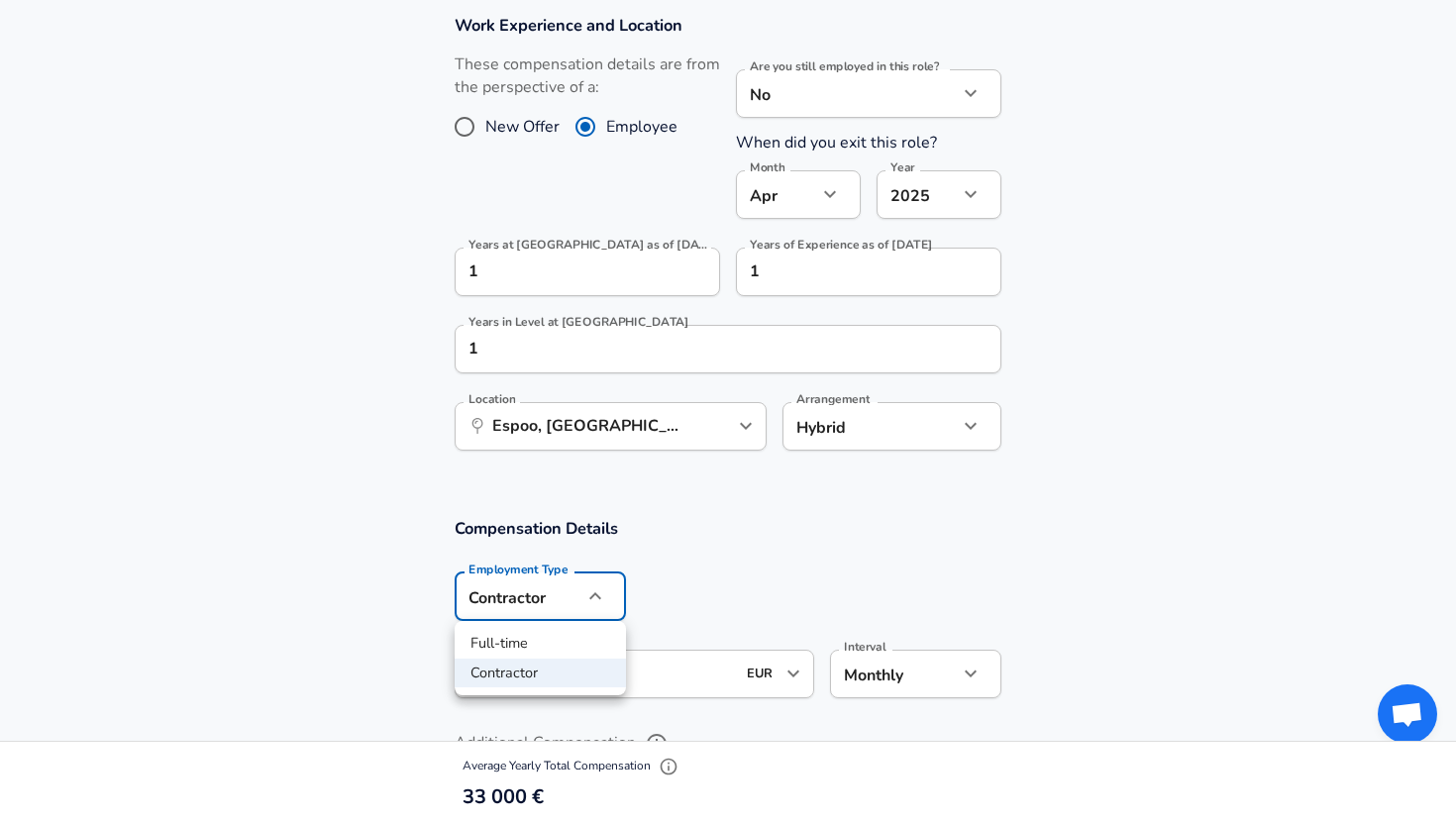 click at bounding box center (728, 411) 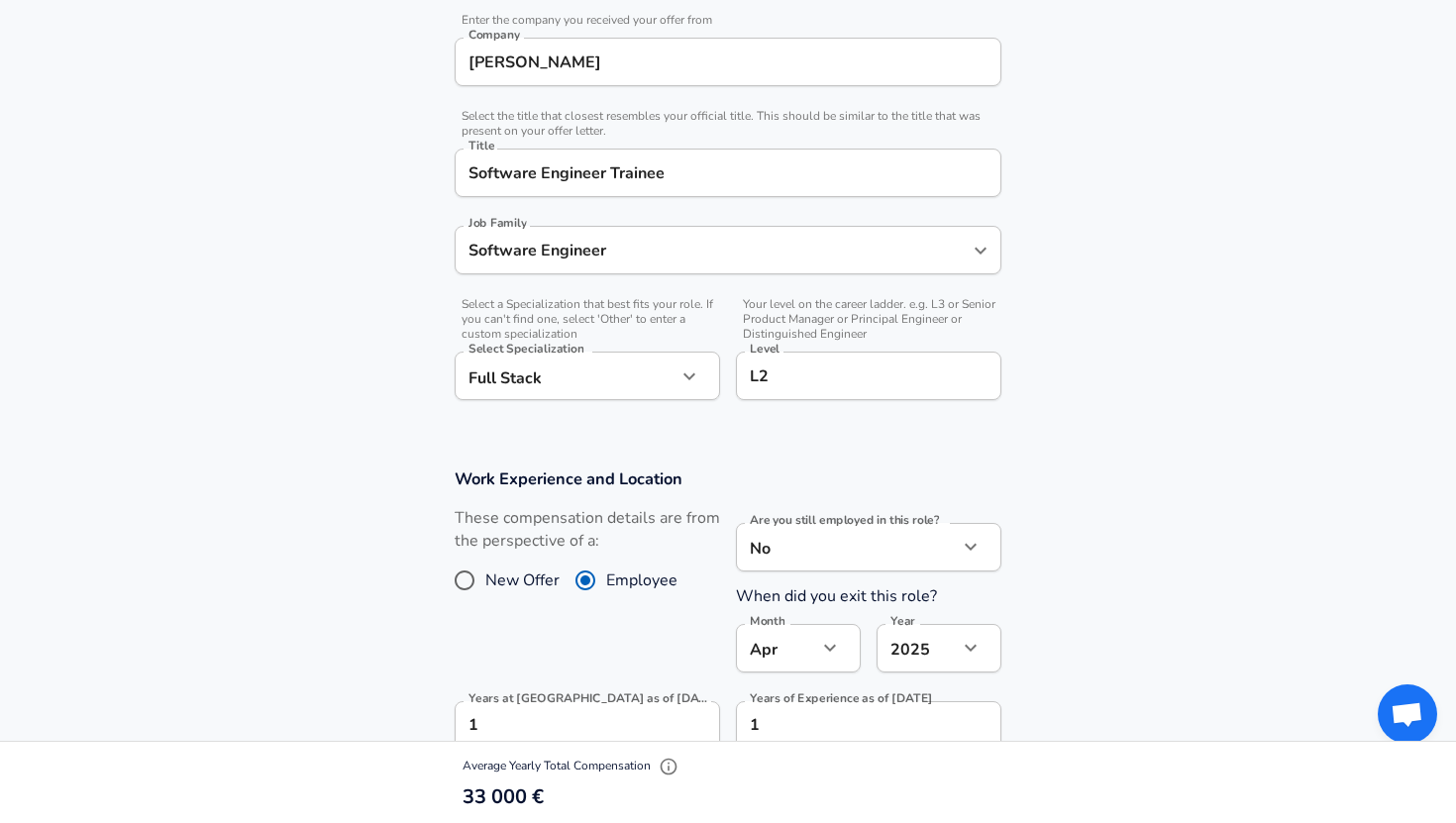 scroll, scrollTop: 394, scrollLeft: 0, axis: vertical 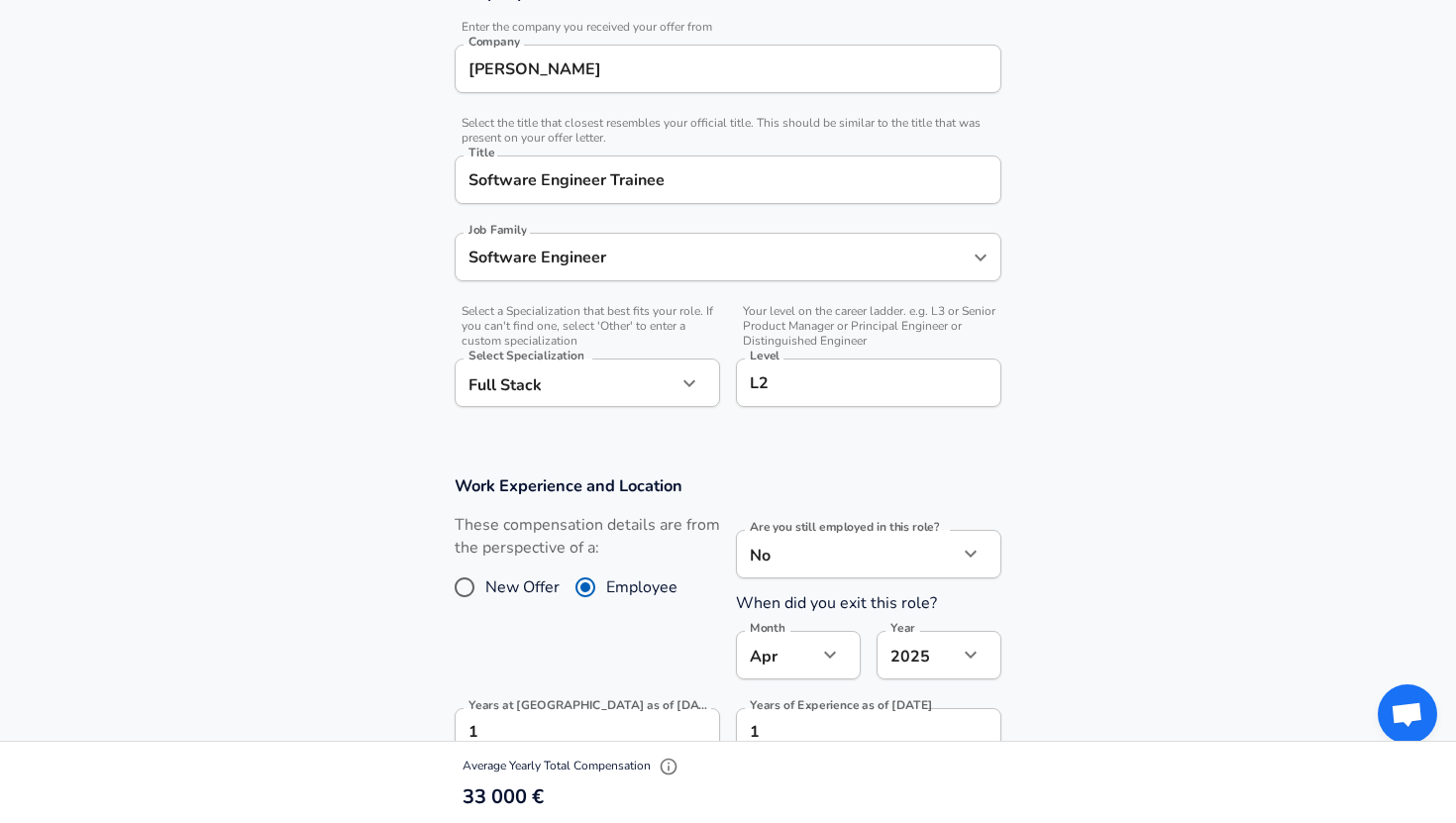 click on "L2" at bounding box center (869, 382) 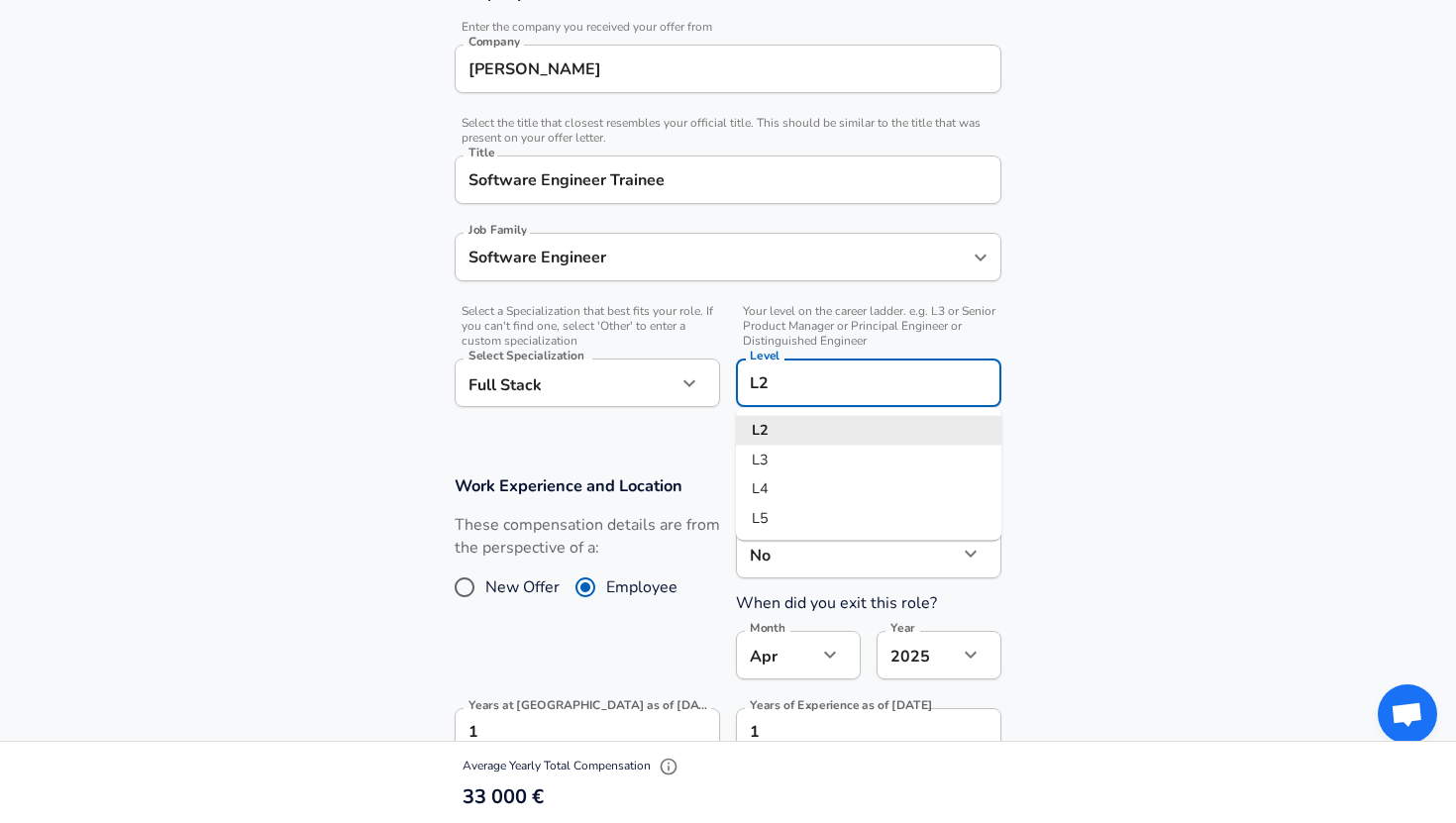 click on "Company & Title Information   Enter the company you received your offer from Company [PERSON_NAME] Company   Select the title that closest resembles your official title. This should be similar to the title that was present on your offer letter. Title Software Engineer [DEMOGRAPHIC_DATA] Title Job Family Software Engineer Job Family   Select a Specialization that best fits your role. If you can't find one, select 'Other' to enter a custom specialization Select Specialization Full Stack Full Stack Select Specialization   Your level on the career ladder. e.g. L3 or Senior Product Manager or Principal Engineer or Distinguished Engineer Level L2 Level L2 L3 L4 L5" at bounding box center (728, 205) 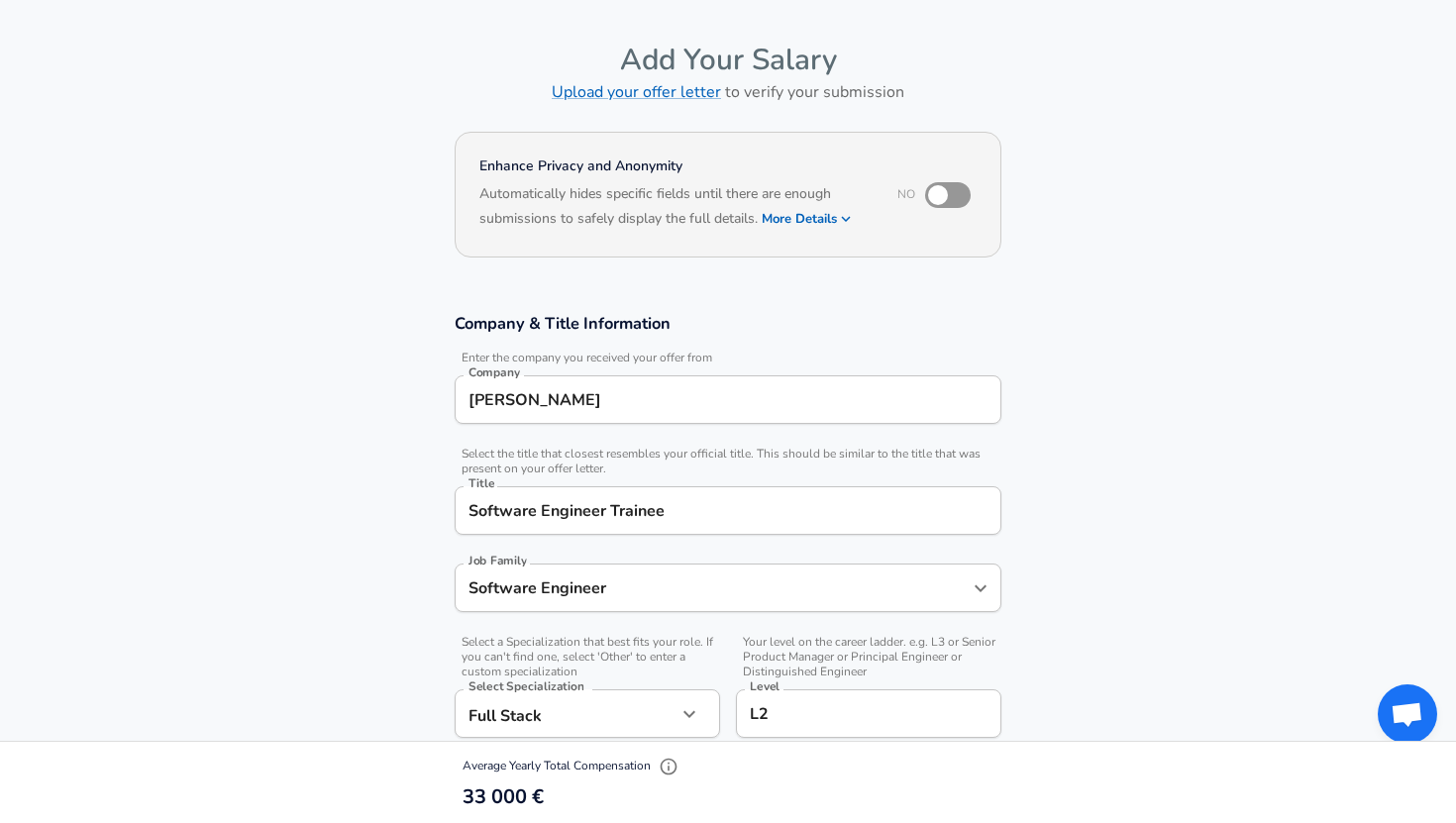 scroll, scrollTop: 0, scrollLeft: 0, axis: both 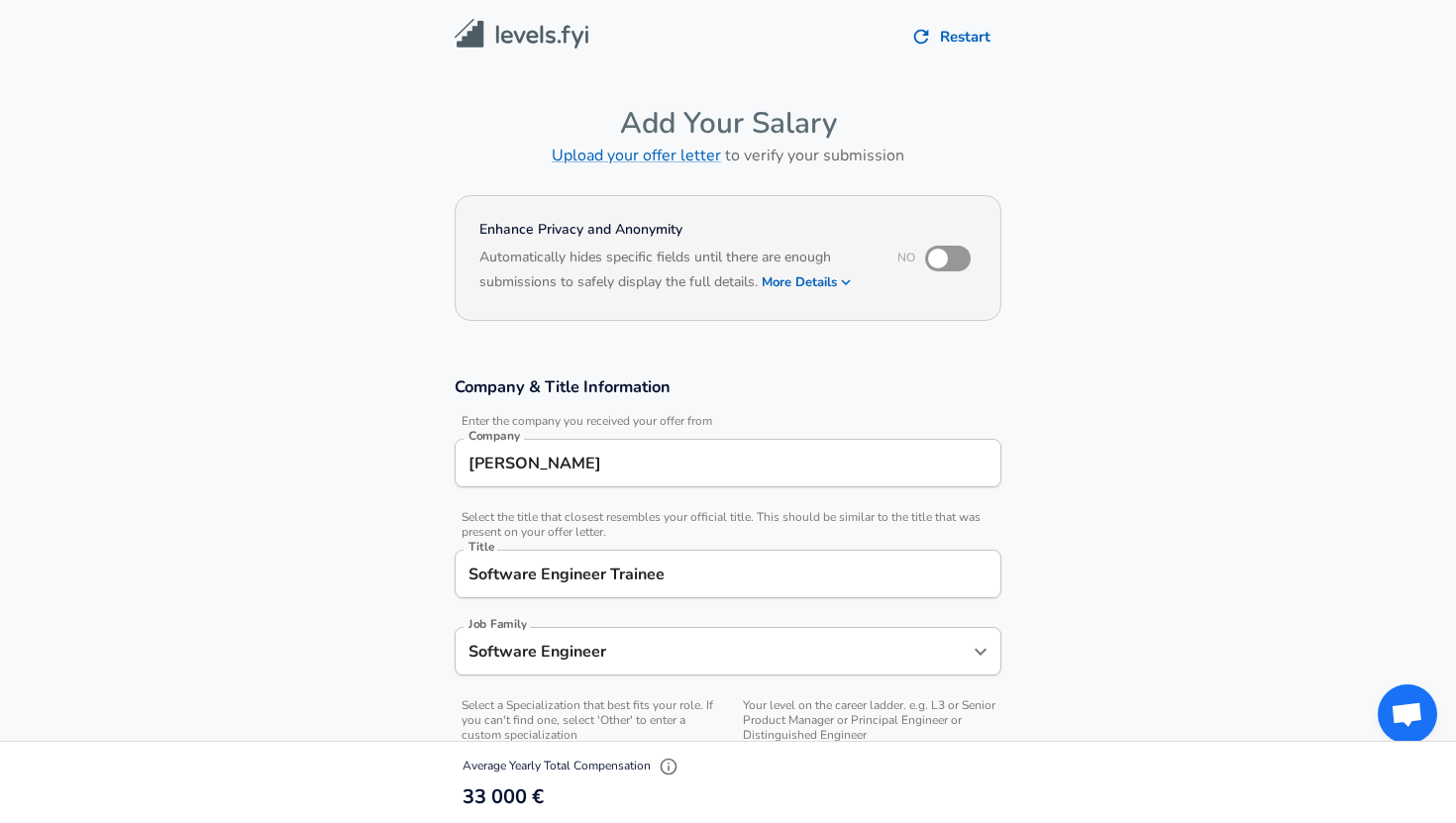 click at bounding box center (938, 258) 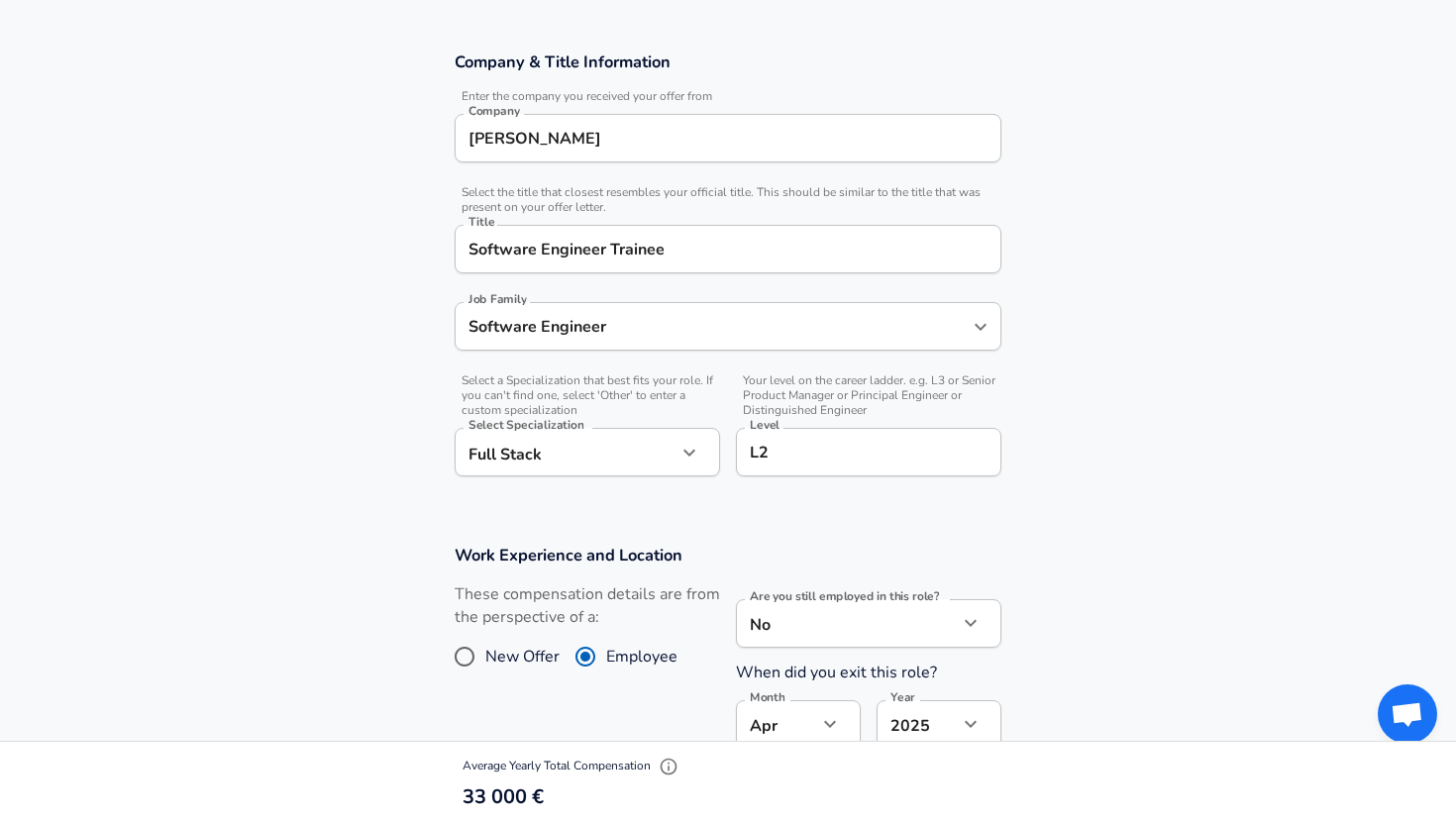 scroll, scrollTop: 326, scrollLeft: 0, axis: vertical 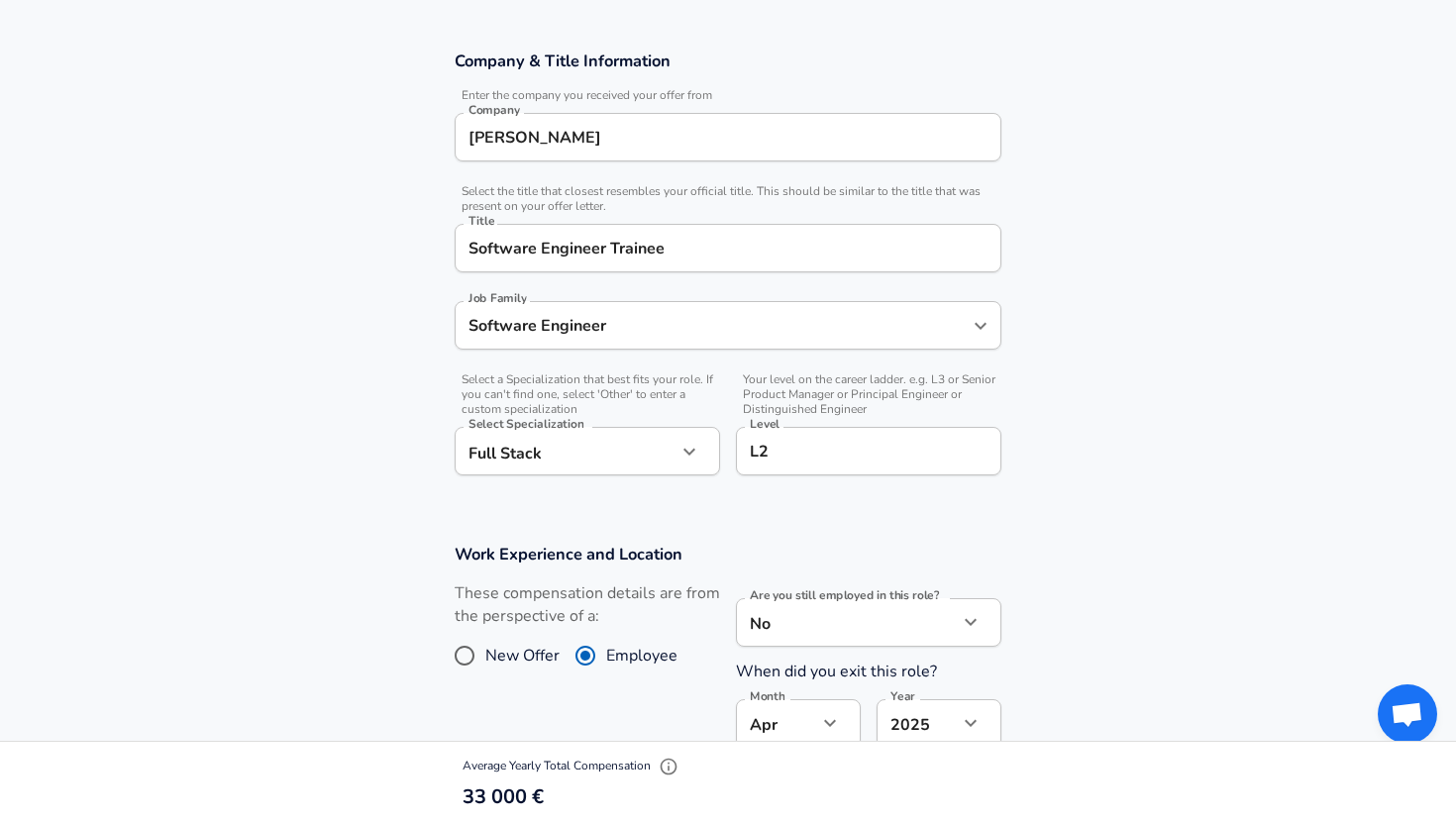 click on "Software Engineer Job Family" at bounding box center (728, 325) 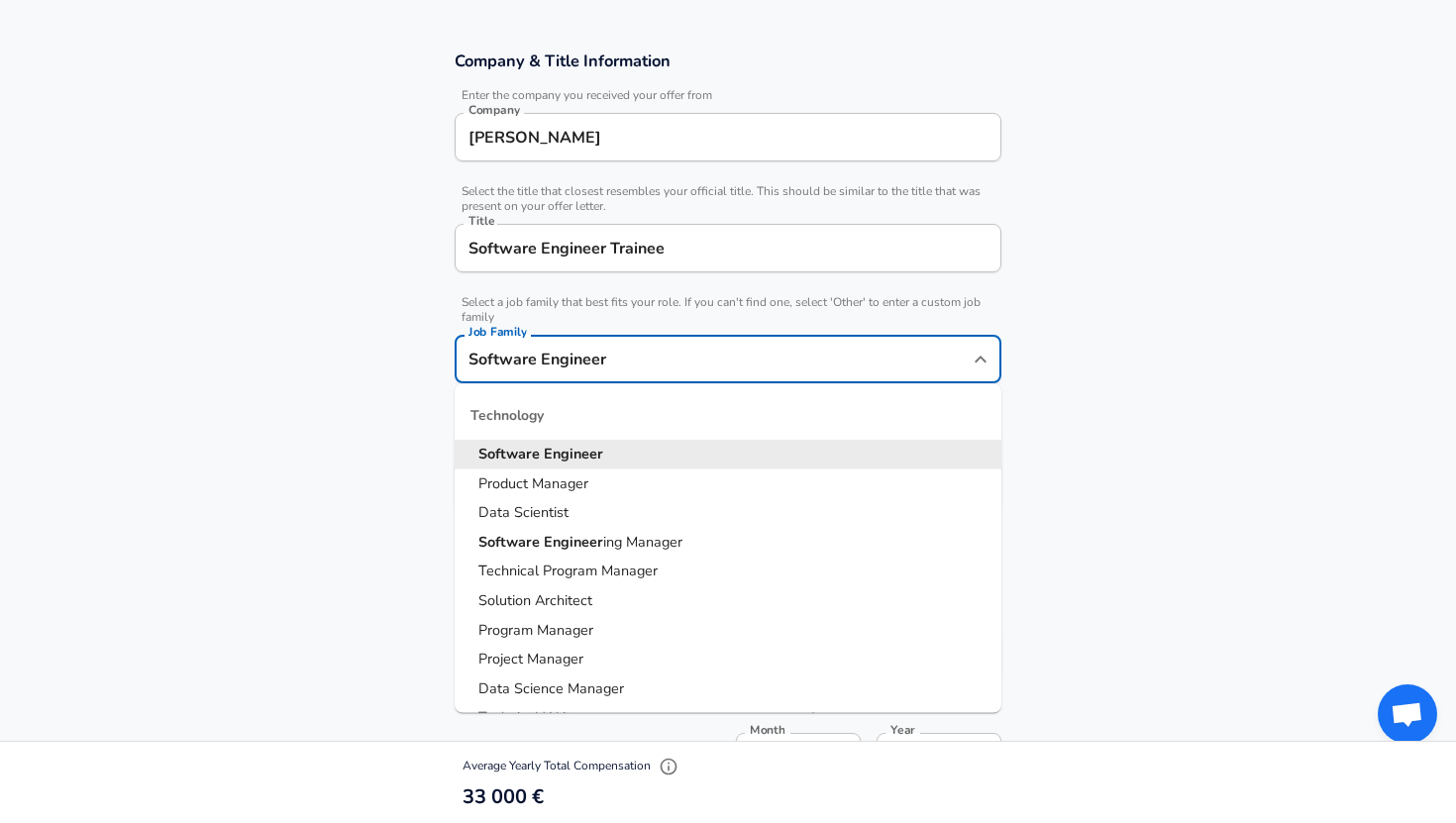 scroll, scrollTop: 365, scrollLeft: 0, axis: vertical 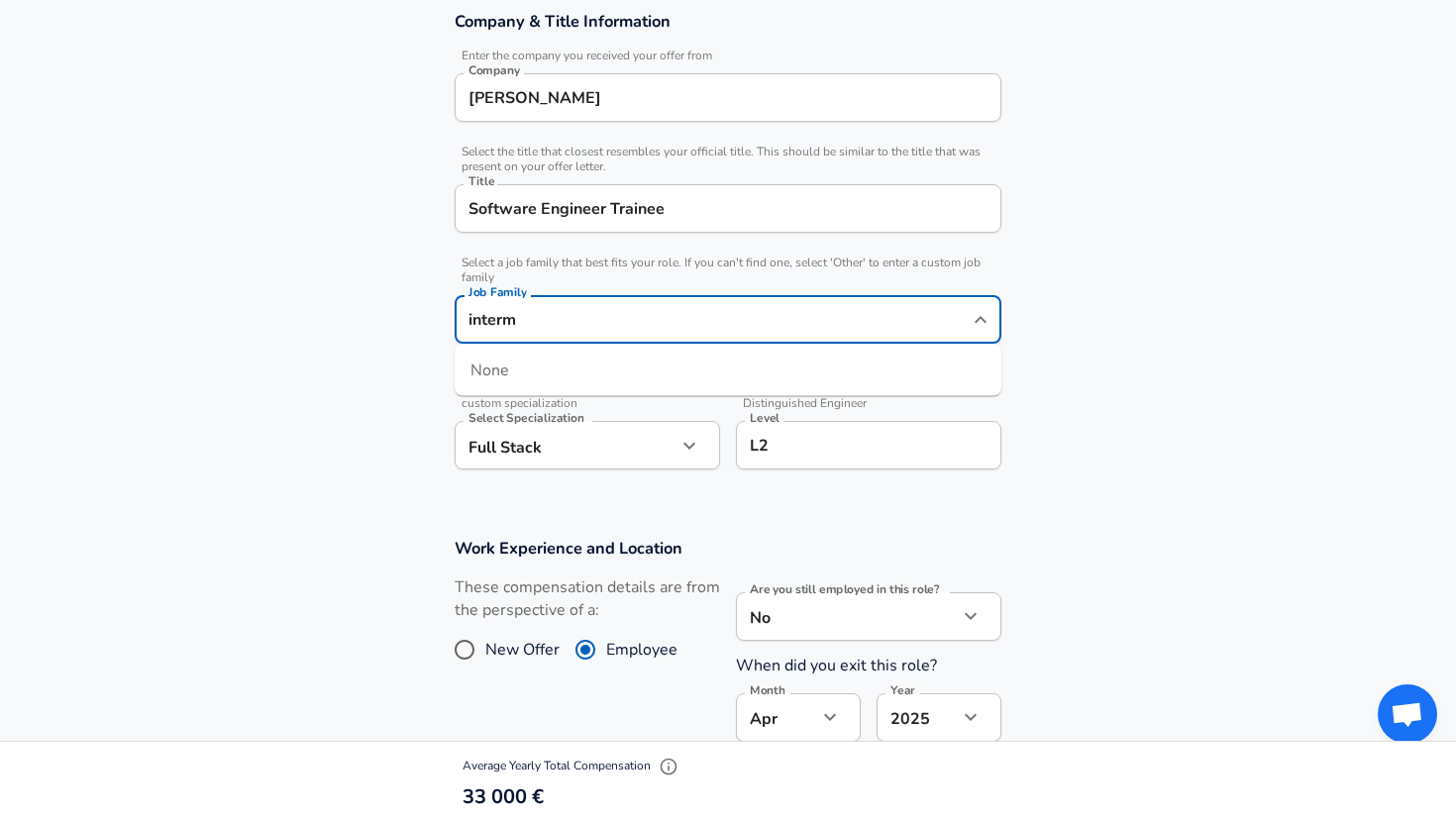 type on "interm" 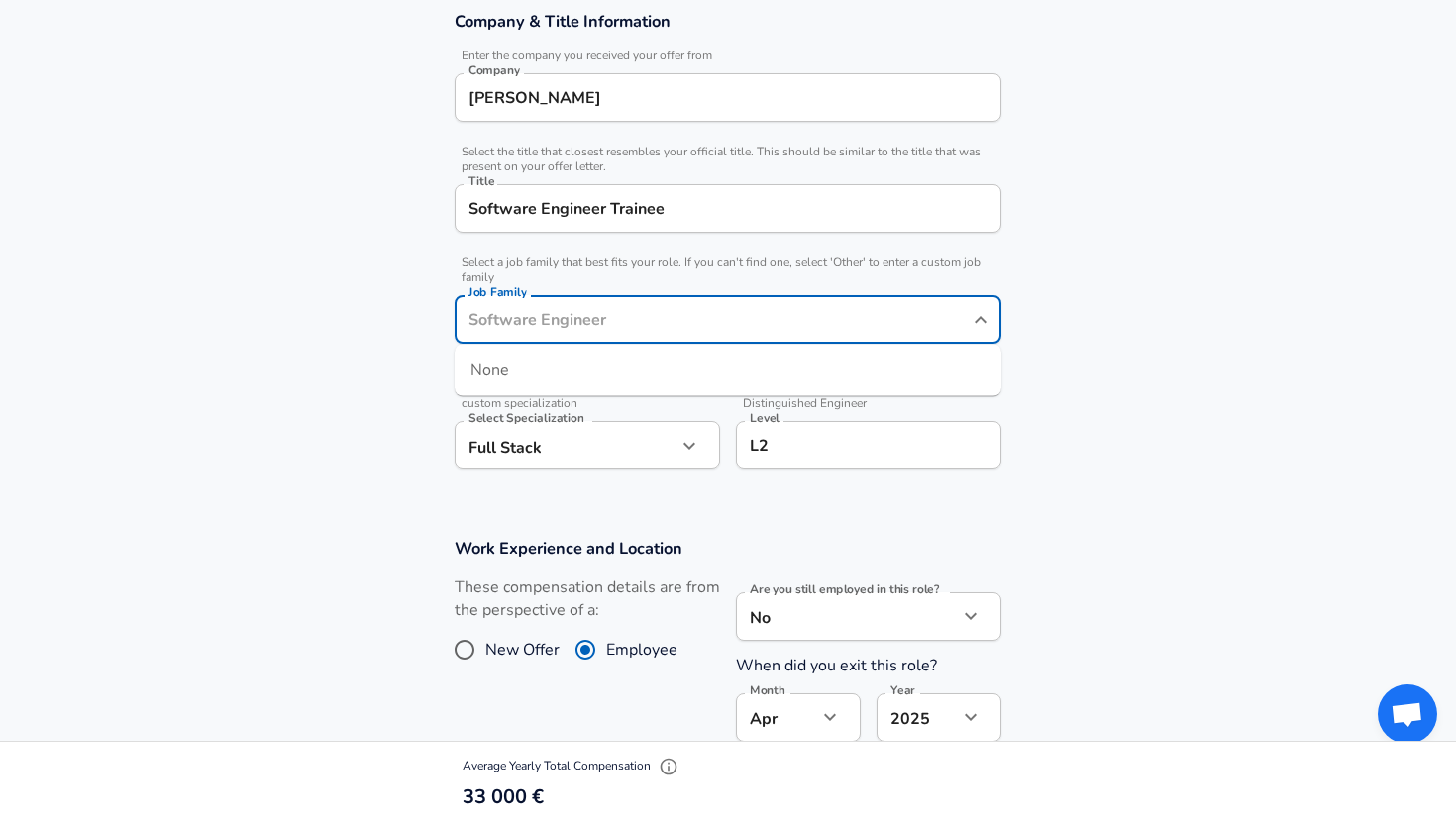click on "Company & Title Information   Enter the company you received your offer from Company [PERSON_NAME] Company   Select the title that closest resembles your official title. This should be similar to the title that was present on your offer letter. Title Software Engineer [DEMOGRAPHIC_DATA] Title   Select a job family that best fits your role. If you can't find one, select 'Other' to enter a custom job family Job Family Job Family None   Select a Specialization that best fits your role. If you can't find one, select 'Other' to enter a custom specialization Select Specialization Full Stack Full Stack Select Specialization   Your level on the career ladder. e.g. L3 or Senior Product Manager or Principal Engineer or Distinguished Engineer Level L2 Level" at bounding box center (728, 251) 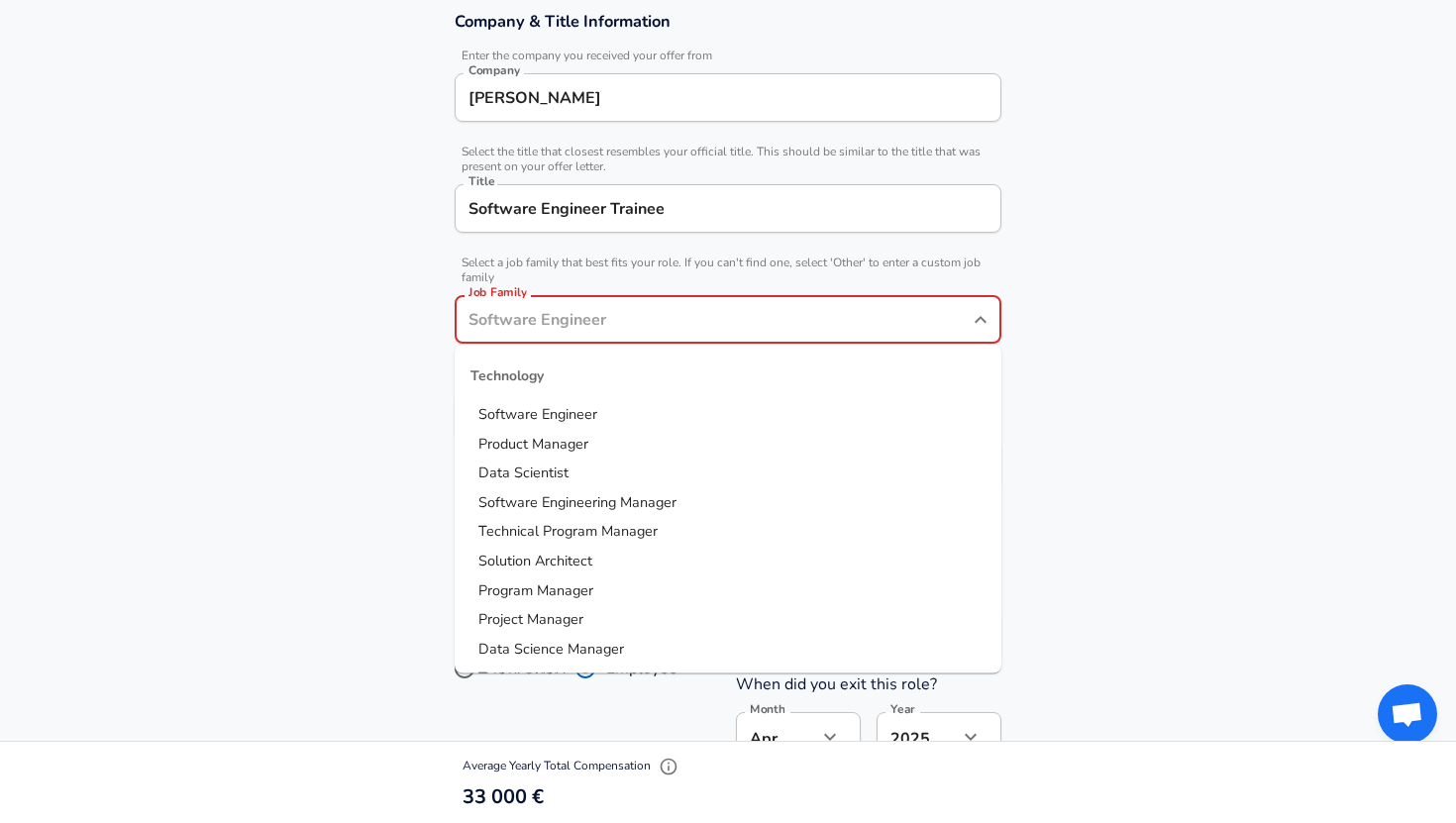 click on "Job Family" at bounding box center (713, 319) 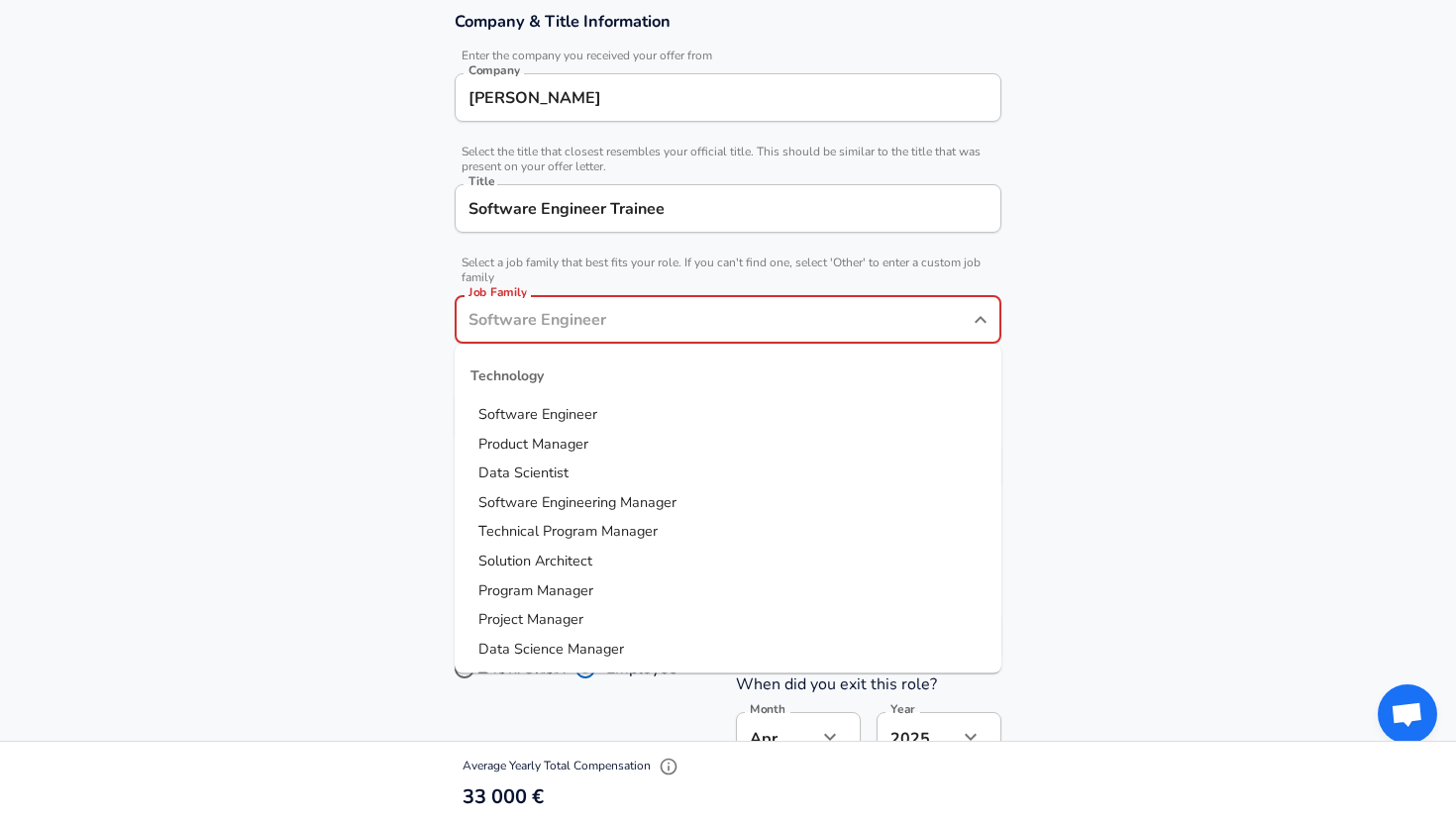 click on "Software Engineer" at bounding box center [538, 414] 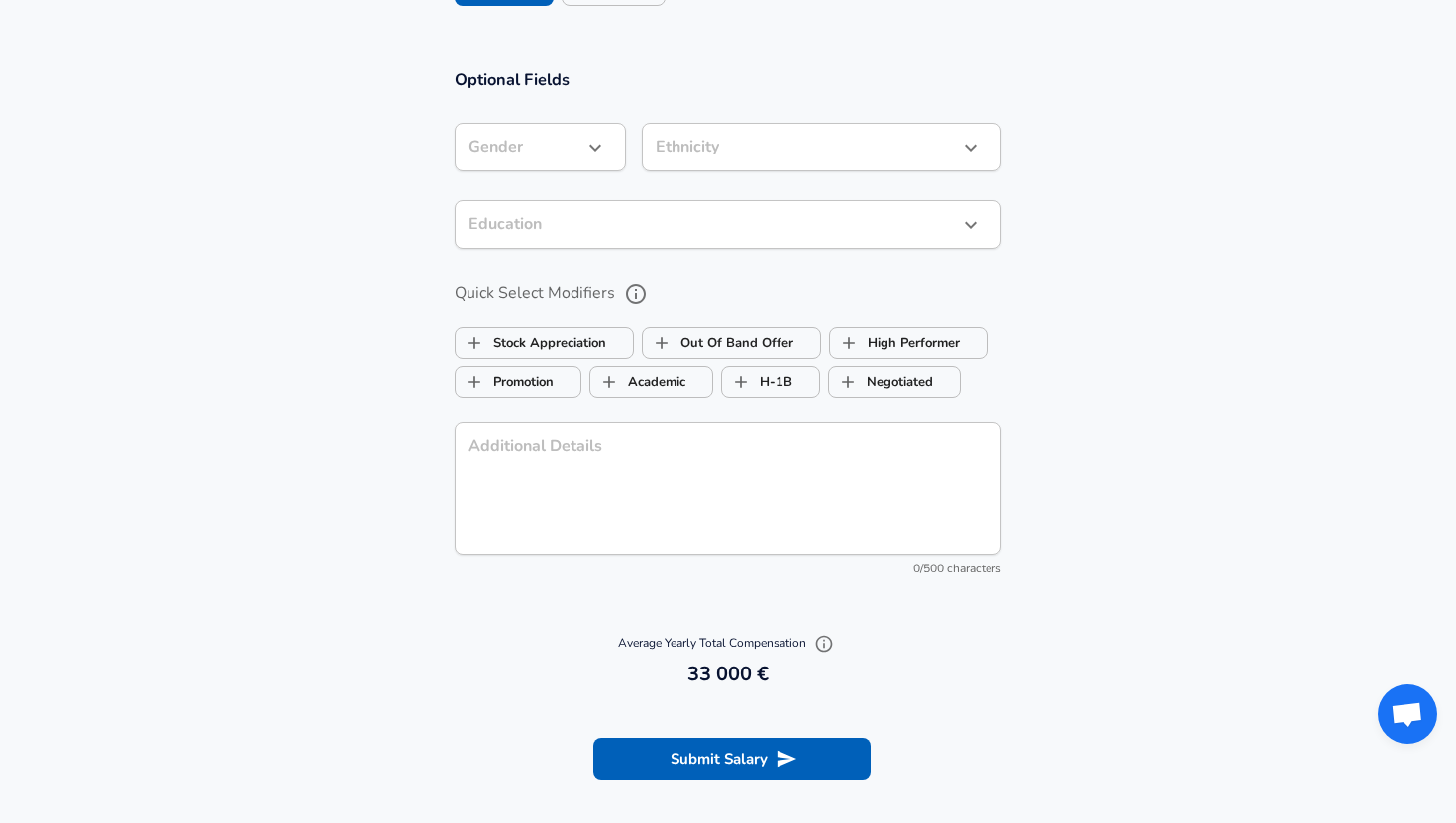 scroll, scrollTop: 1828, scrollLeft: 0, axis: vertical 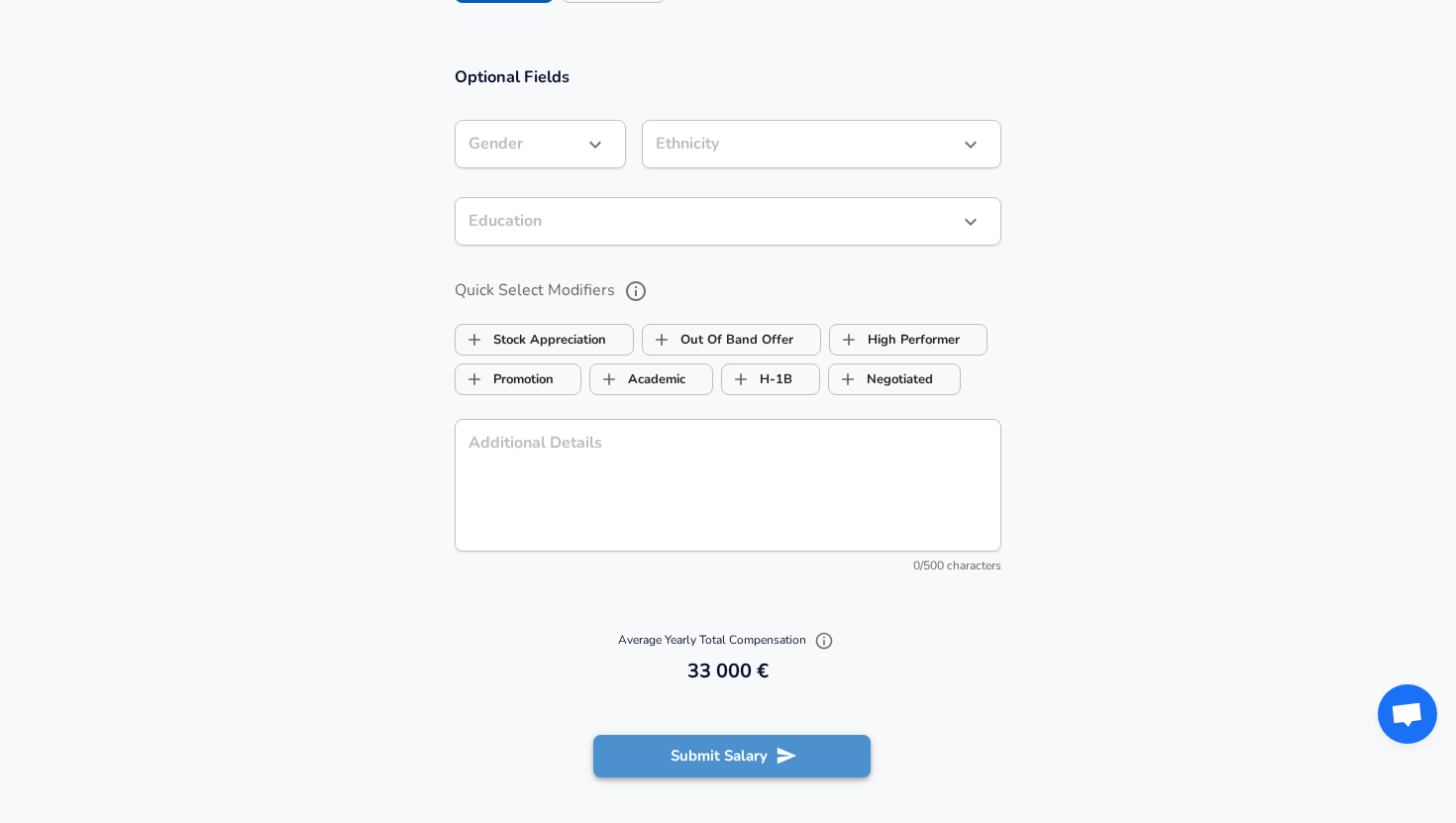 click on "Submit Salary" at bounding box center (732, 756) 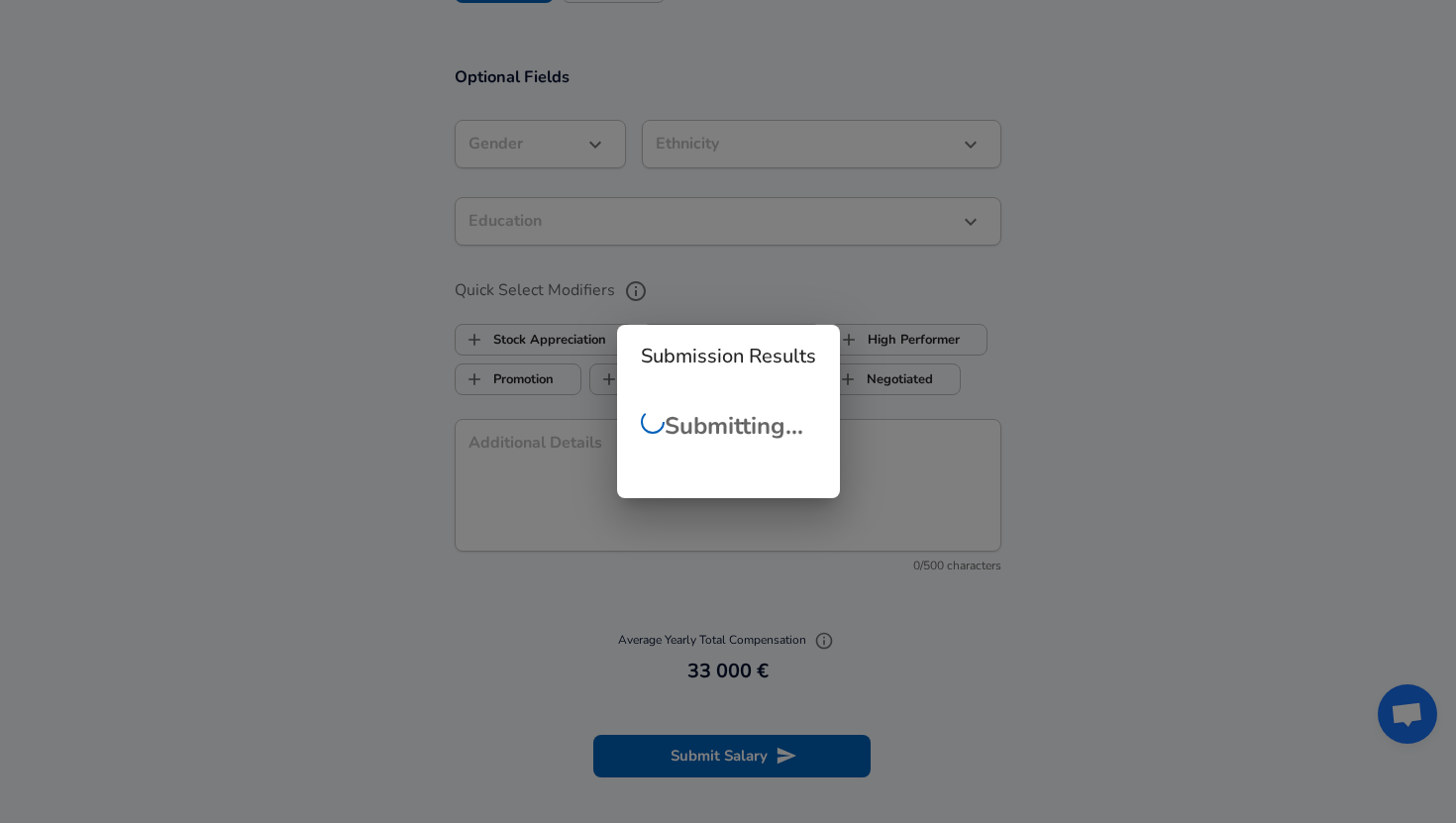 checkbox on "false" 